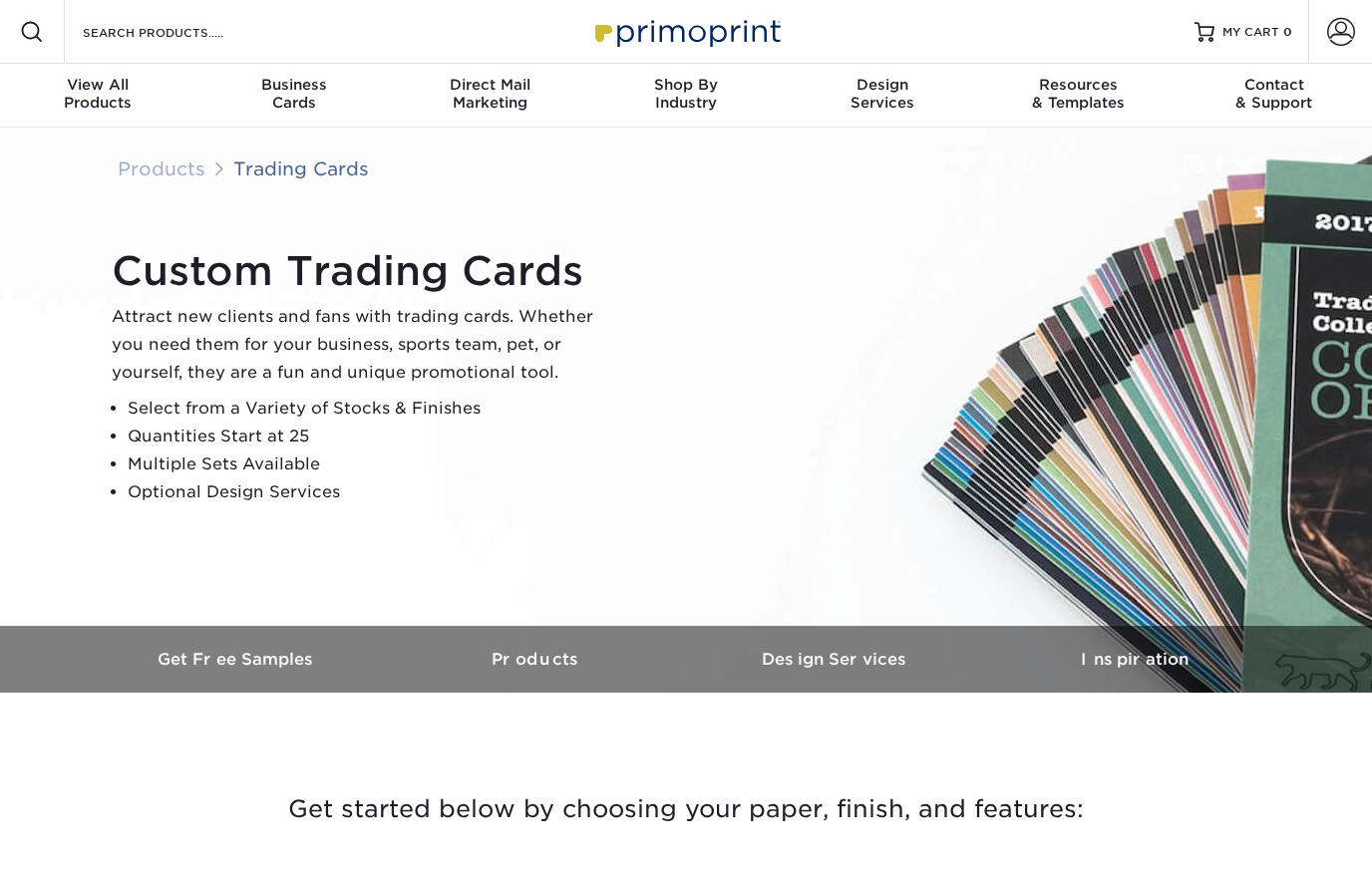 scroll, scrollTop: 0, scrollLeft: 0, axis: both 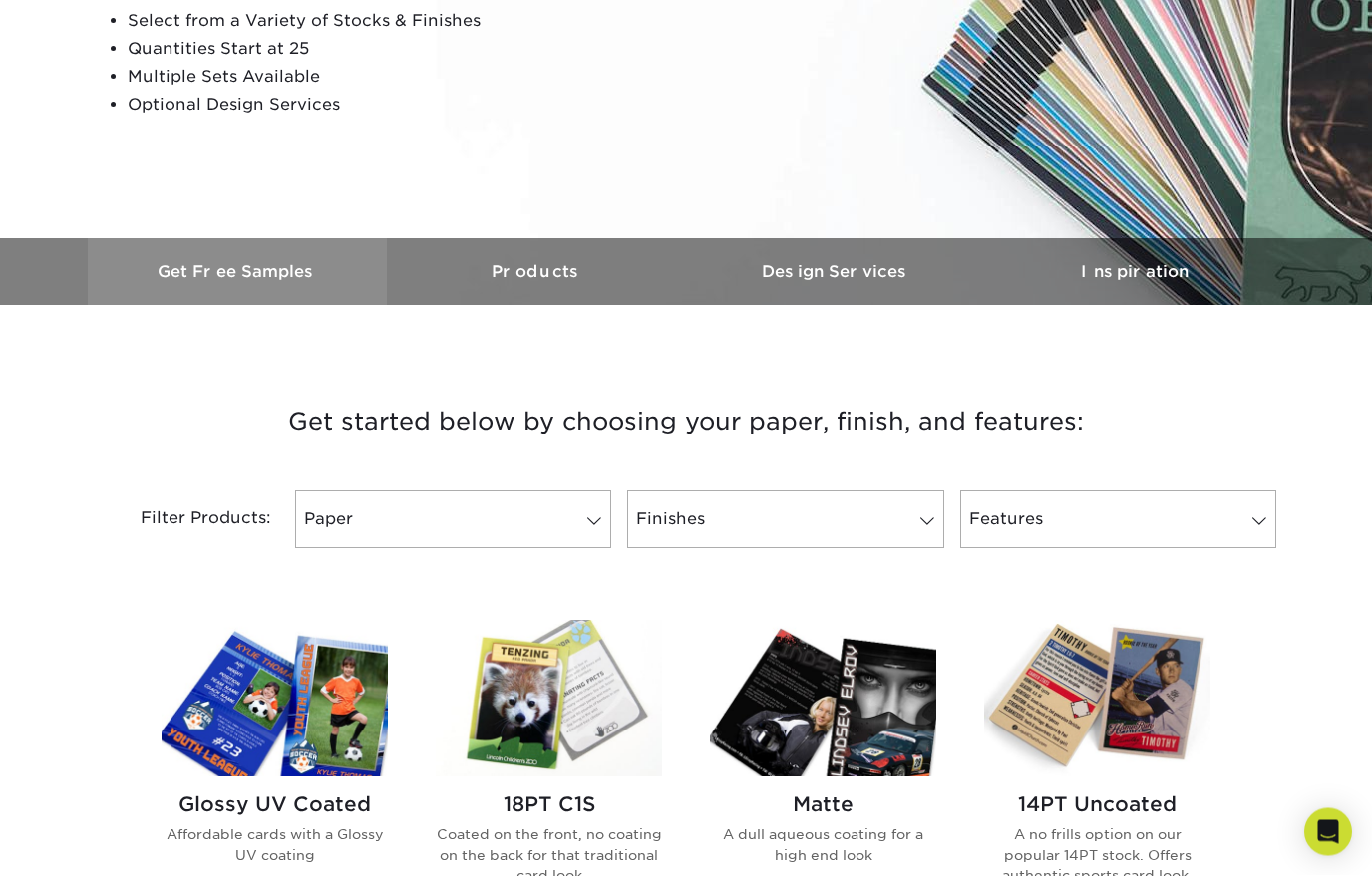 click on "Get Free Samples" at bounding box center (237, 272) 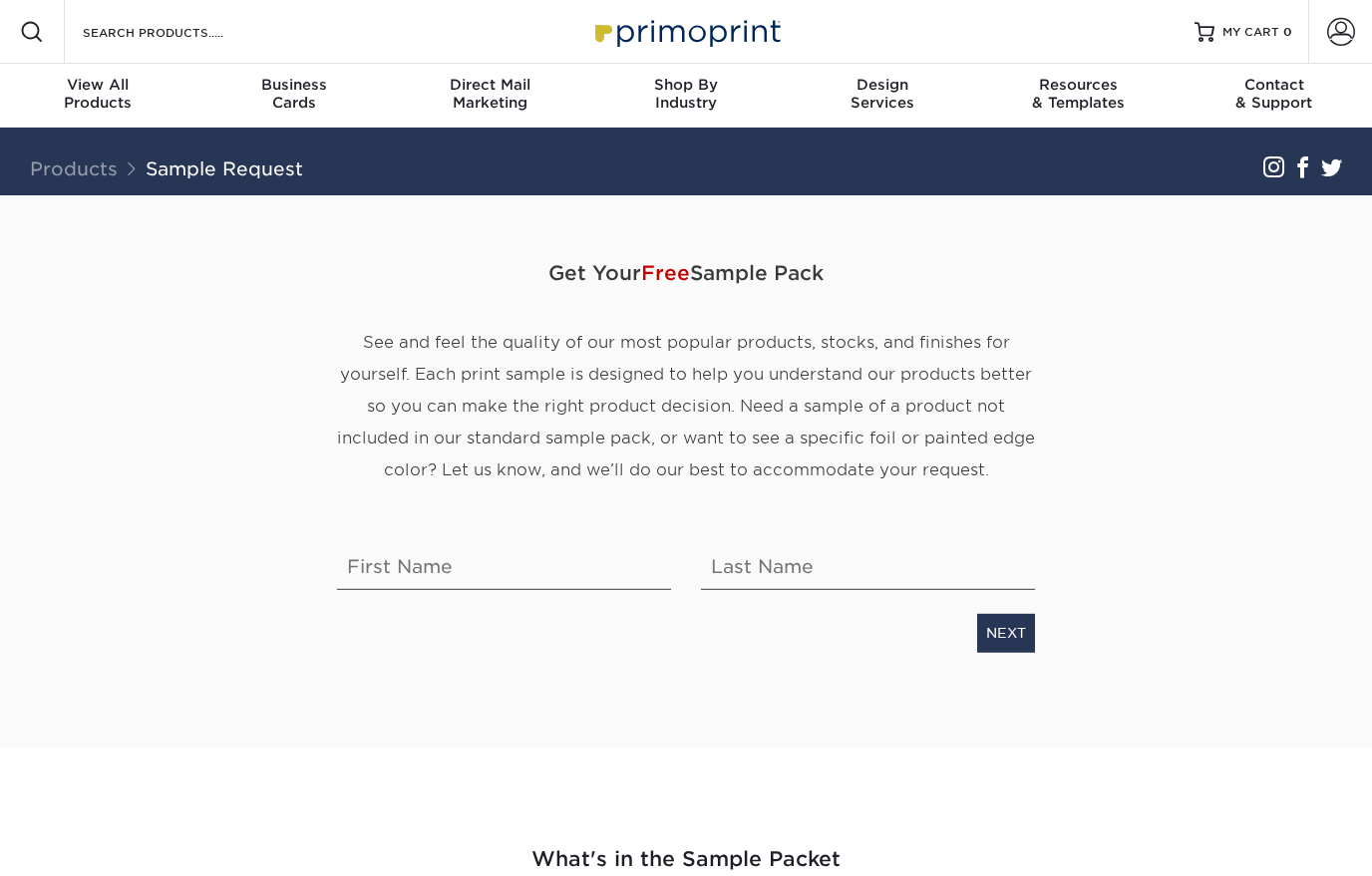 scroll, scrollTop: 0, scrollLeft: 0, axis: both 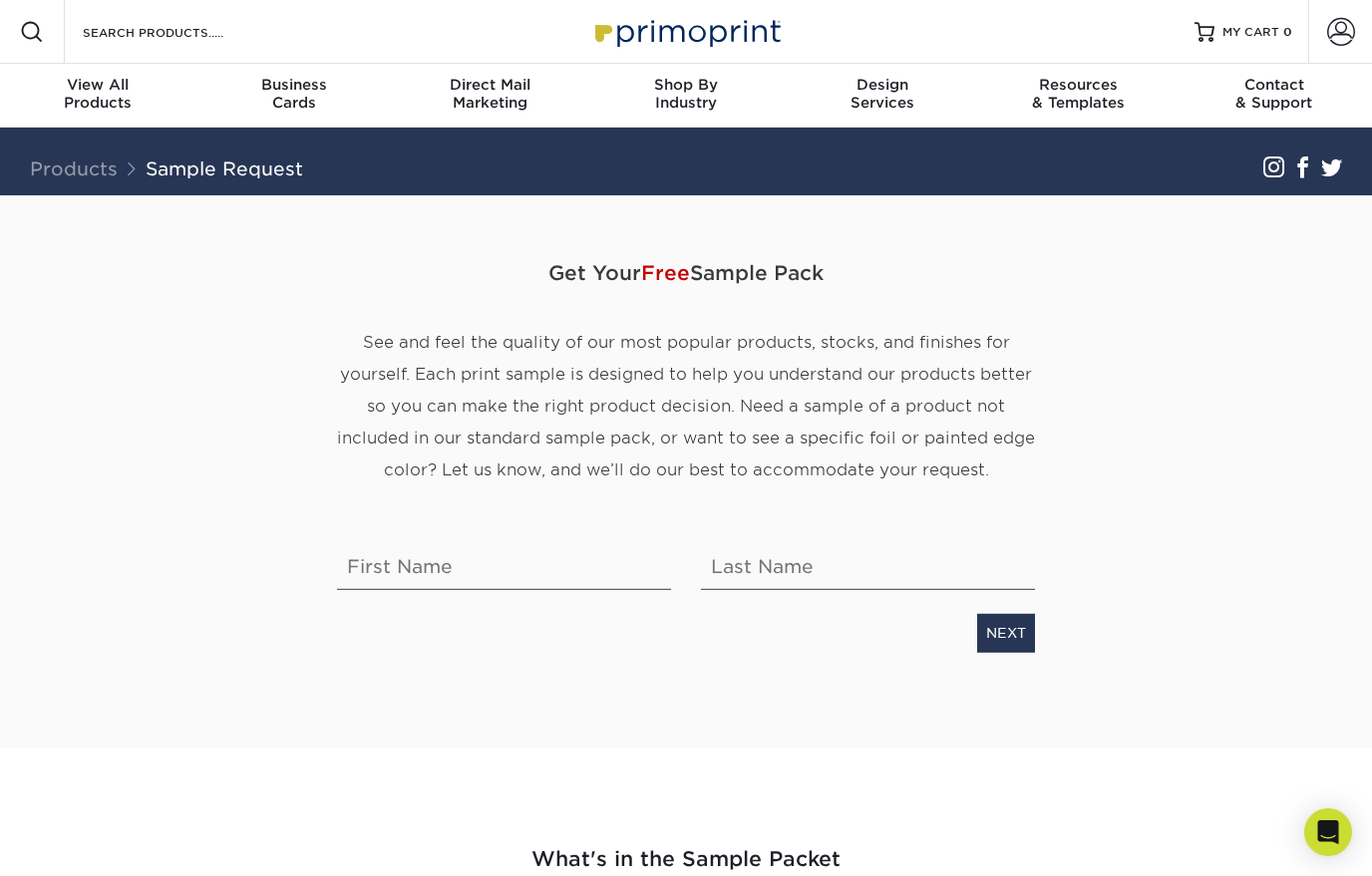 drag, startPoint x: 574, startPoint y: 569, endPoint x: -1, endPoint y: -1, distance: 809.645 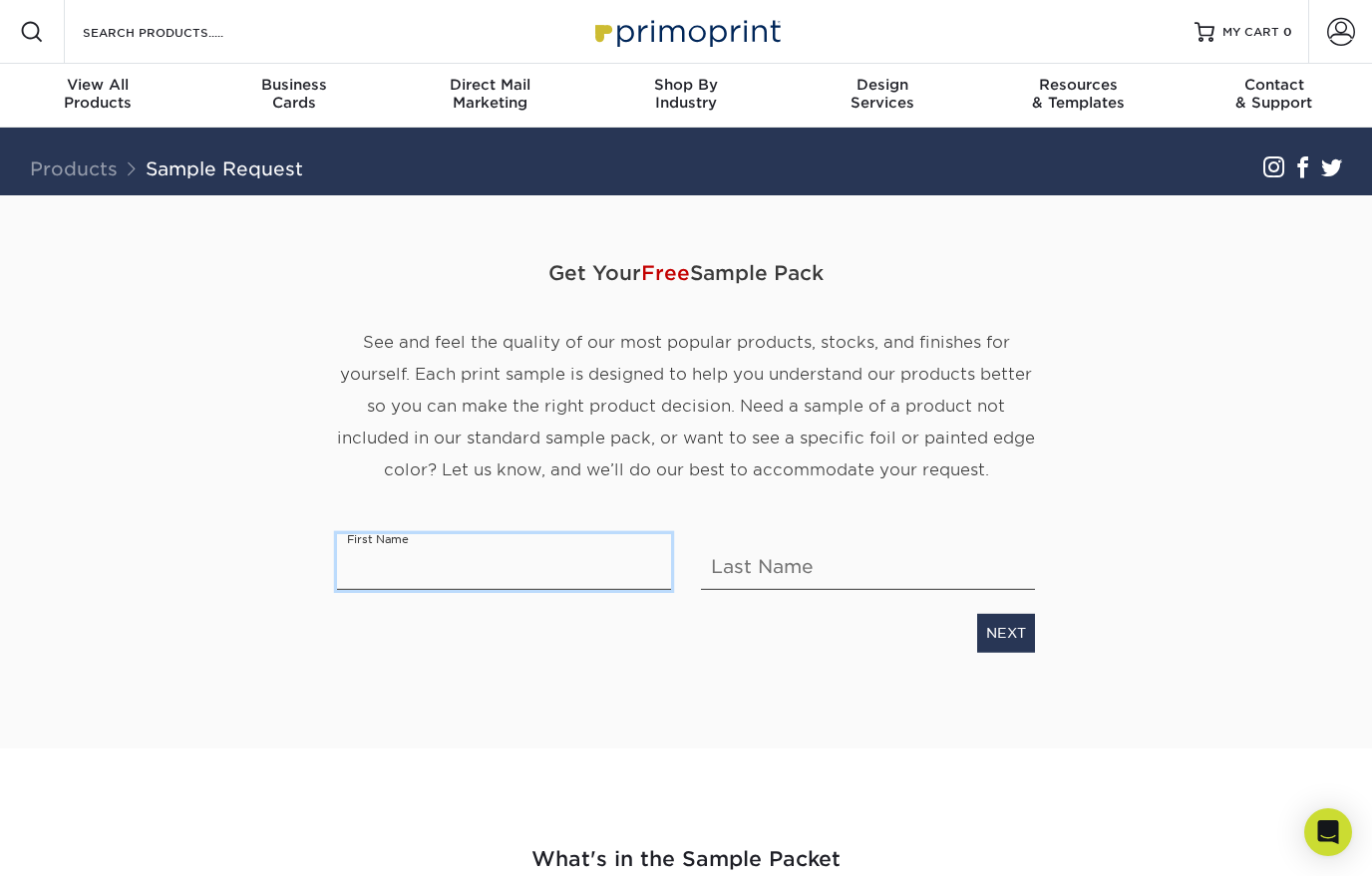 click at bounding box center (504, 562) 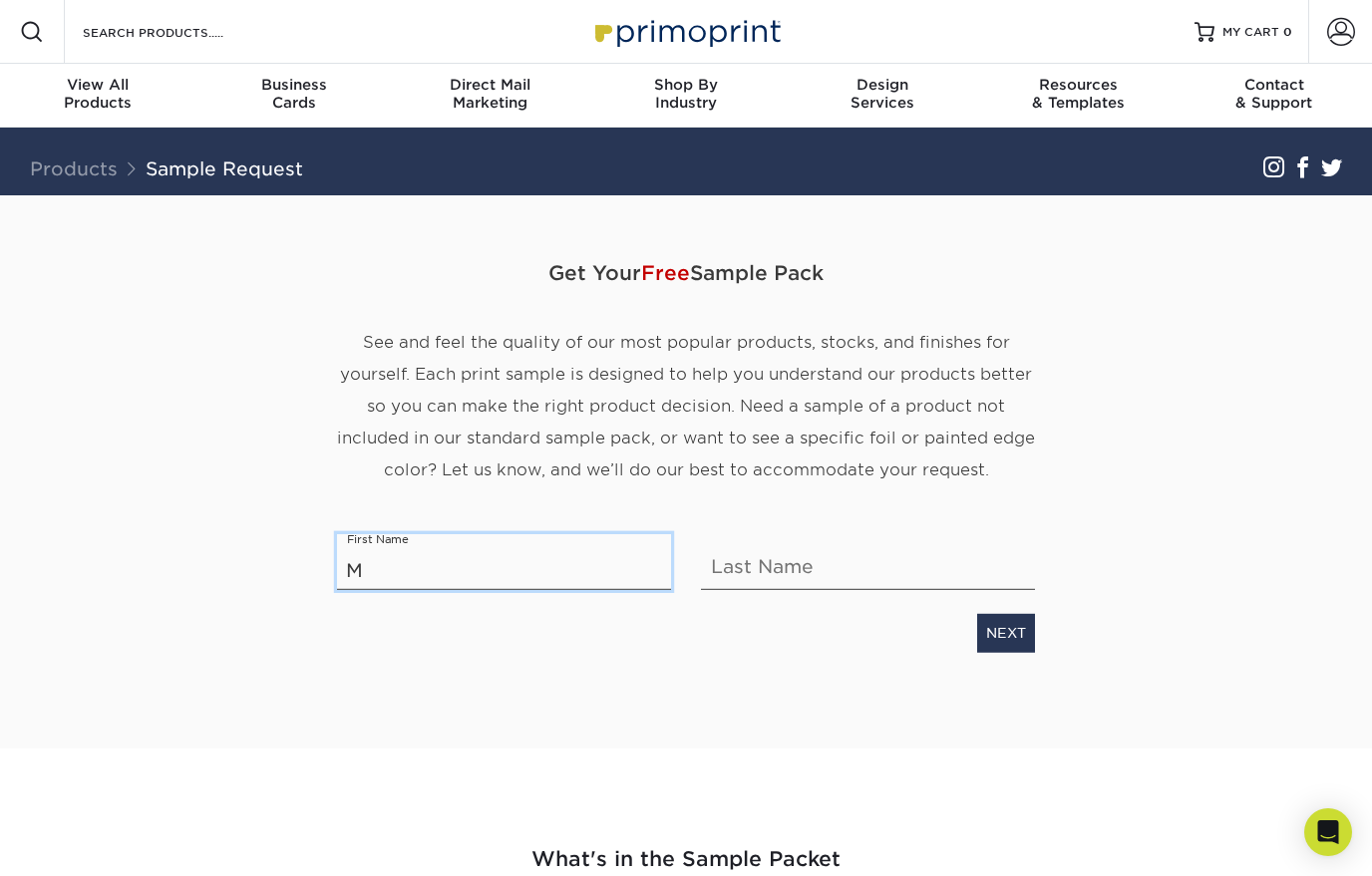 type on "M" 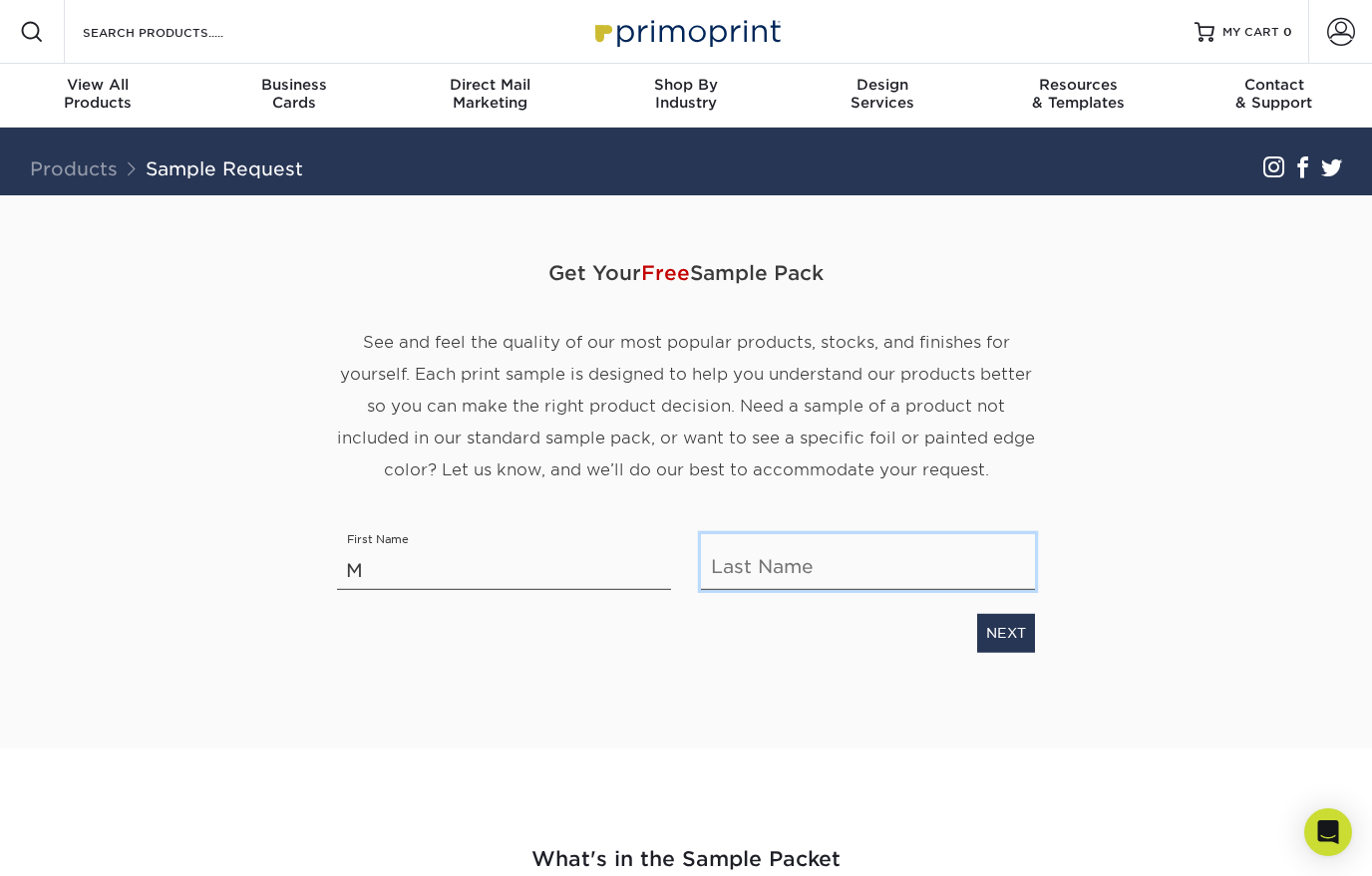 click at bounding box center [867, 562] 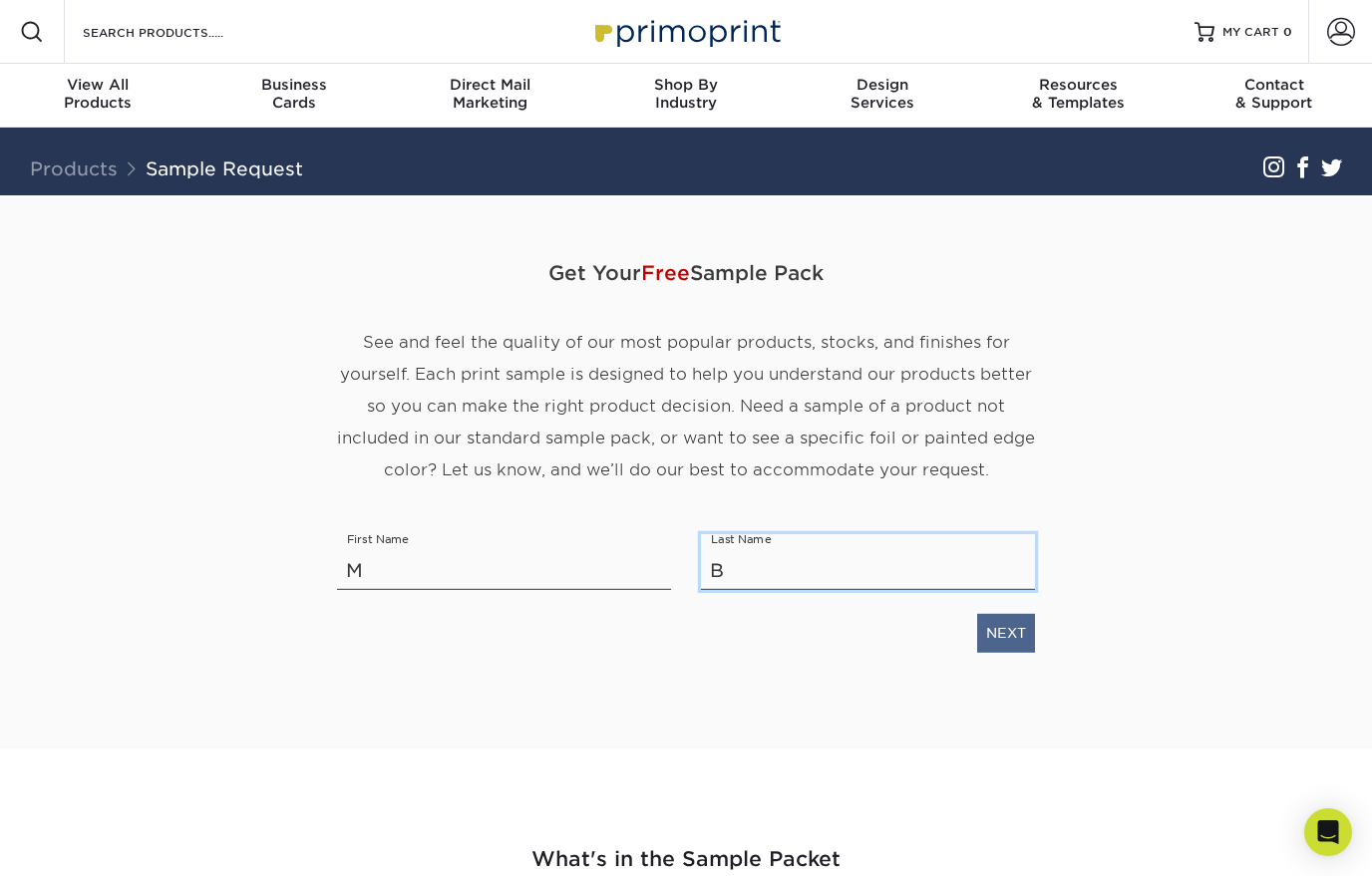 type on "B" 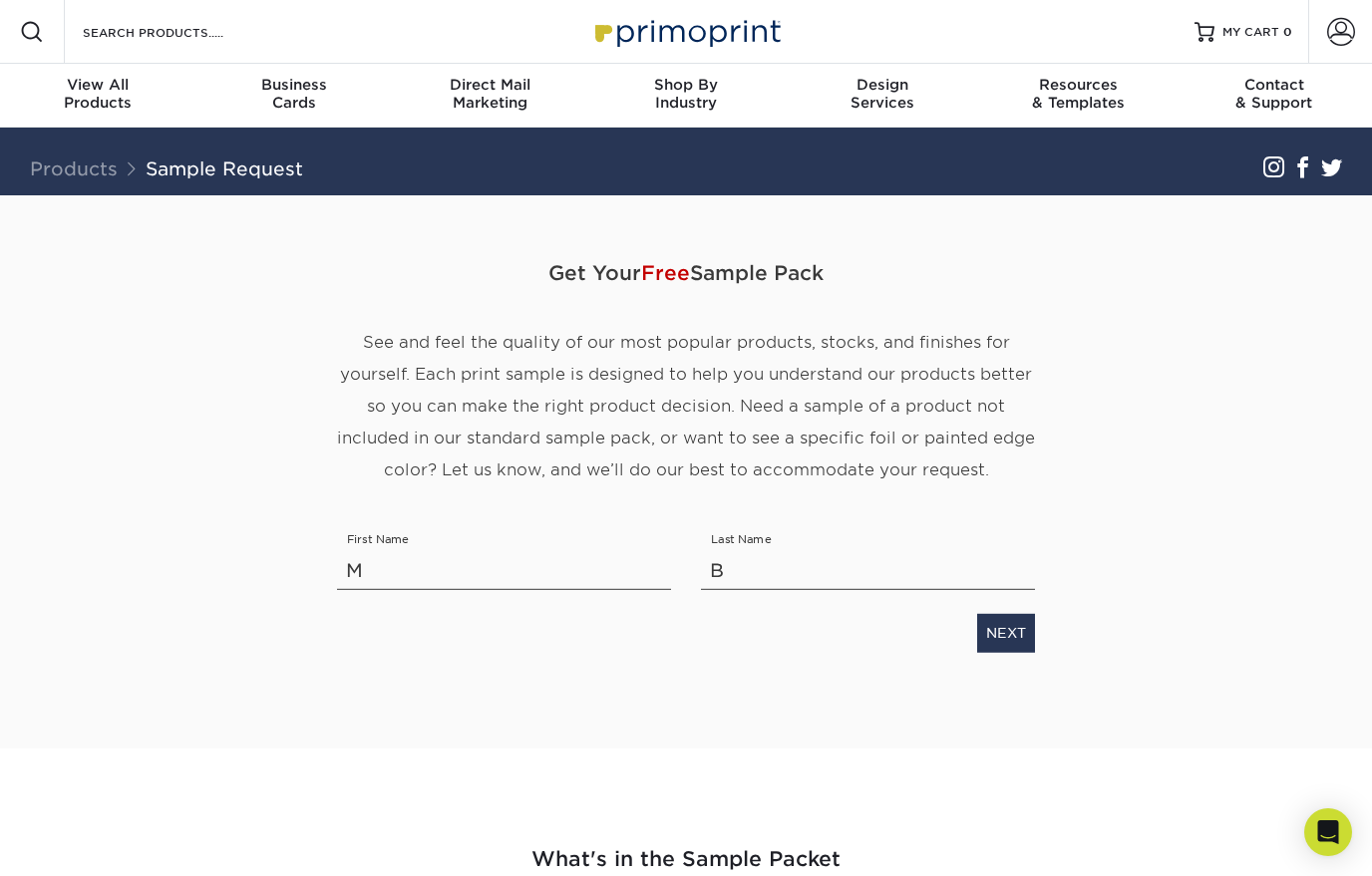 click on "NEXT" at bounding box center [1006, 633] 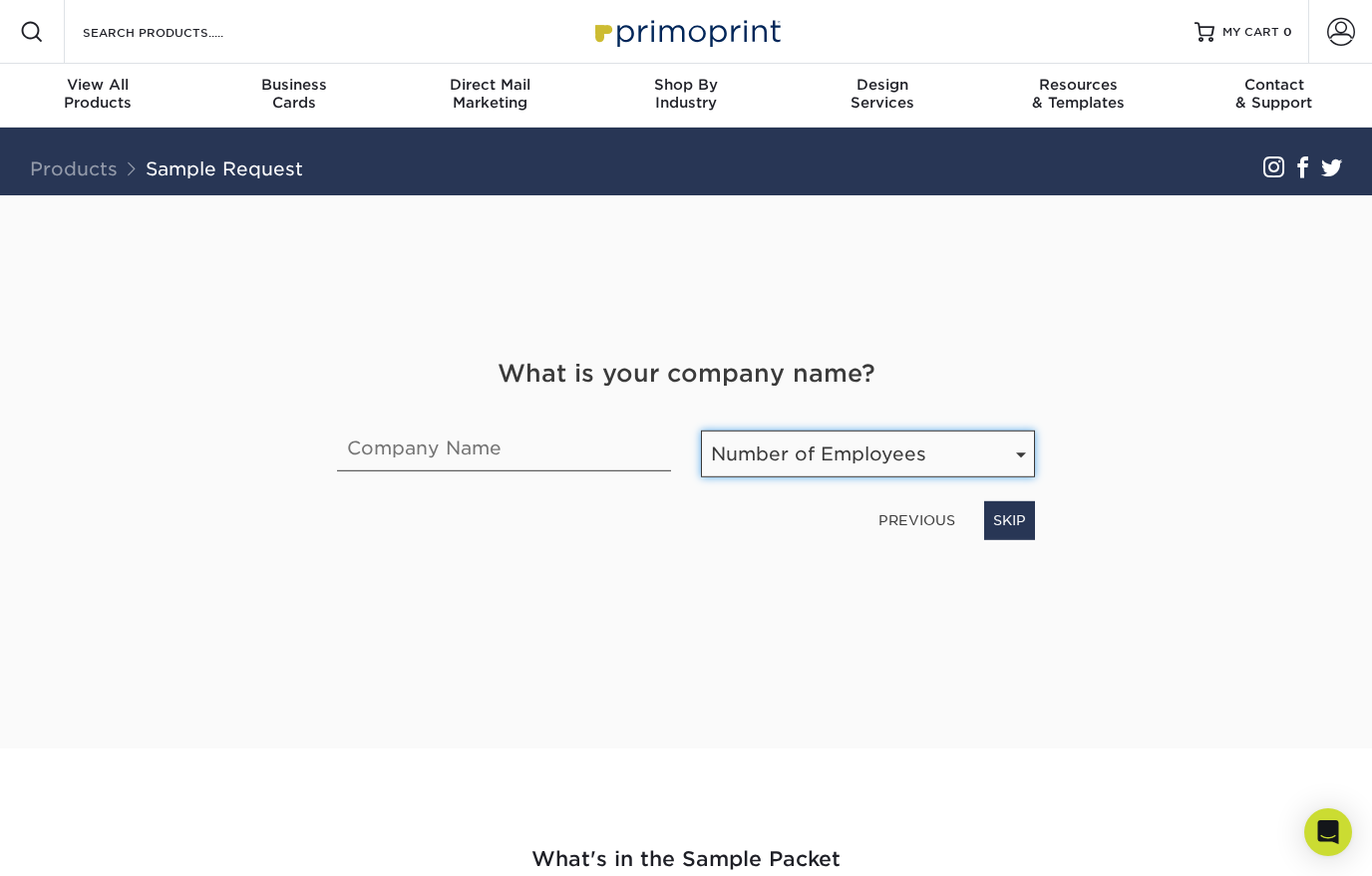 select on "Self-employed" 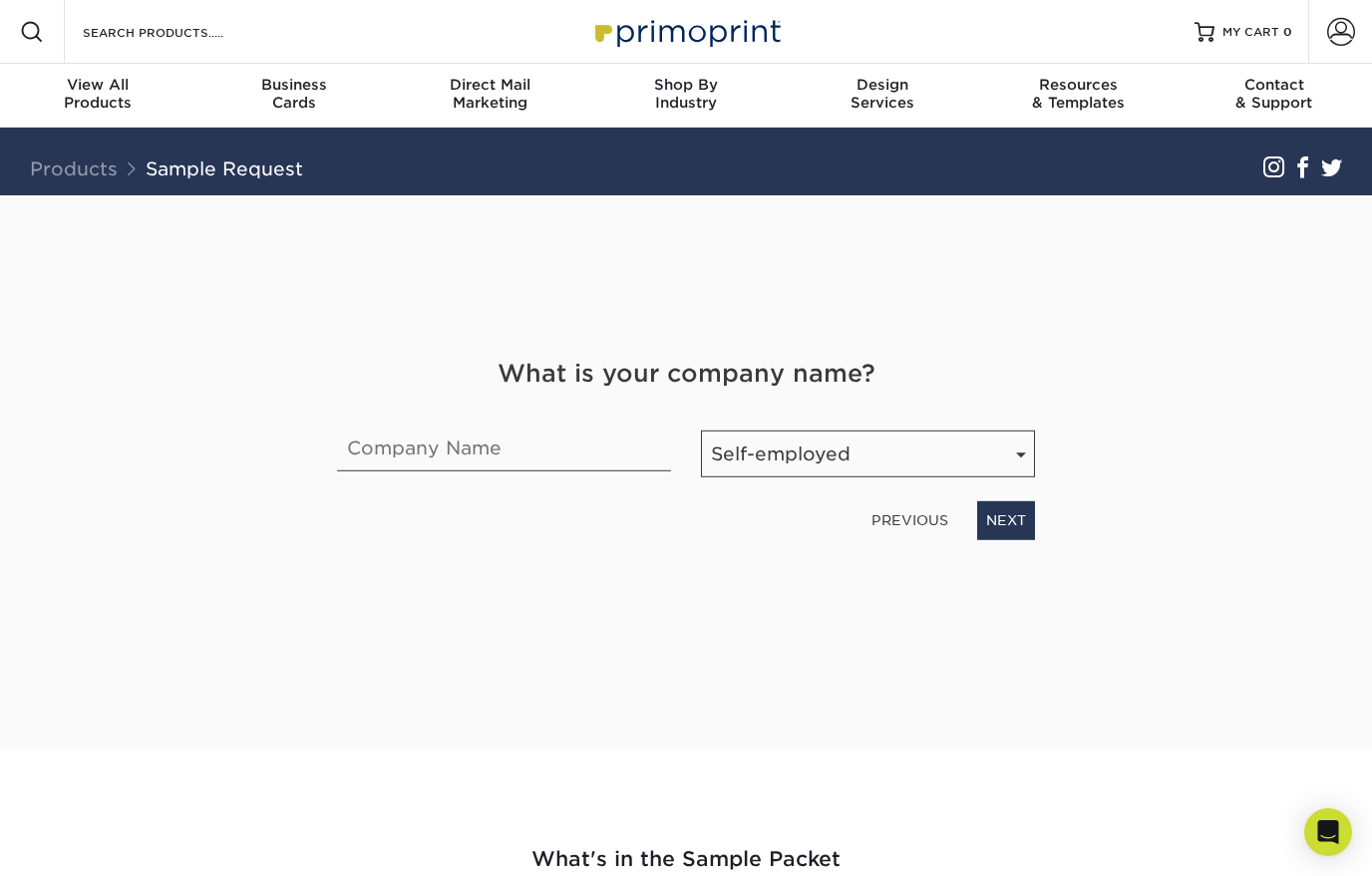 click on "NEXT" at bounding box center [1006, 520] 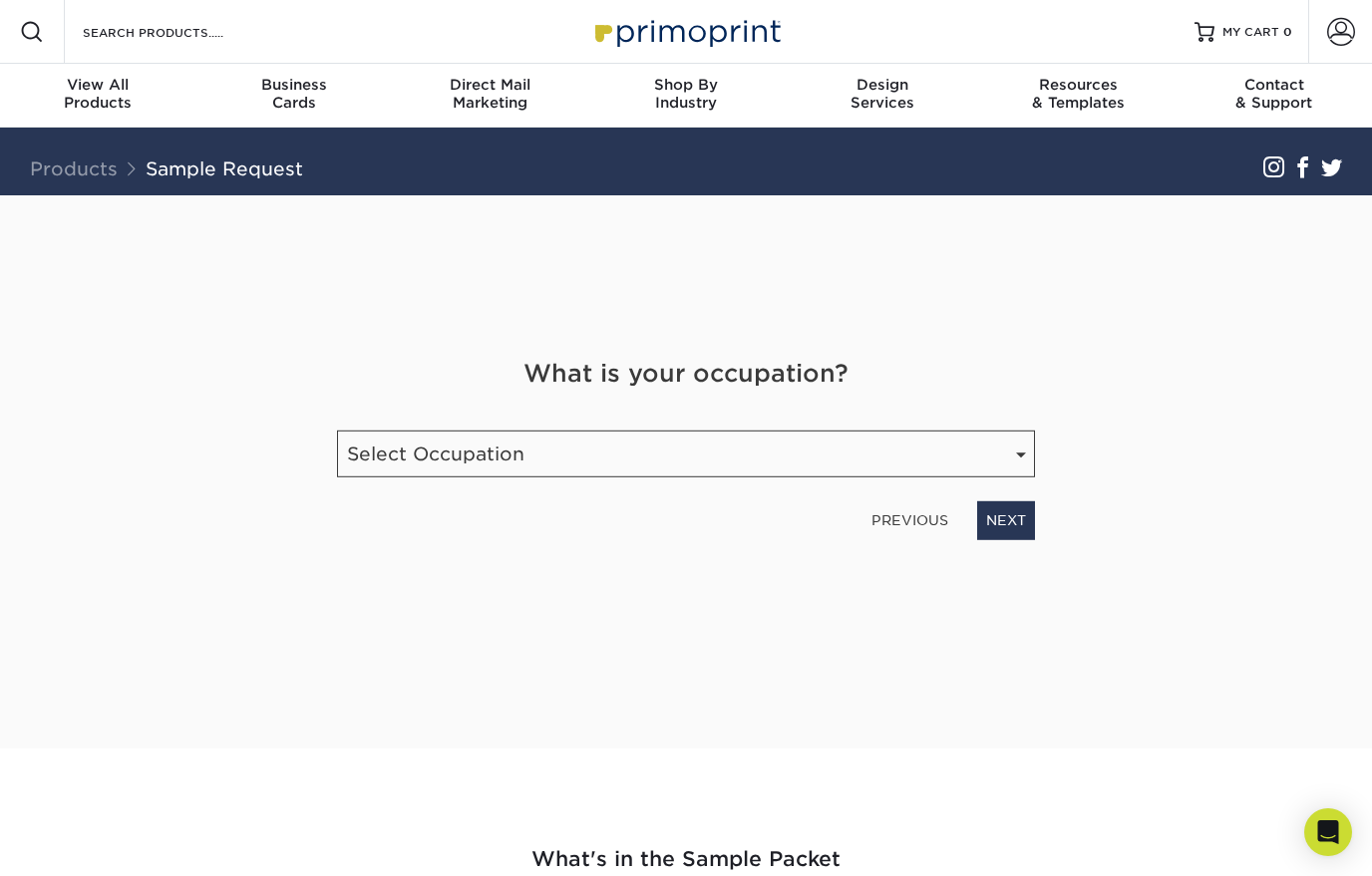 click on "What is your occupation?
Occupation
Select Occupation
Agency
Automotive
Blogger
Cleaning Services
Construction
Education
Entertainment
Entrepreneur
Etsy Shop Owner
Event / Wedding Planner
Financial Services
Food / Beverage
Franchise
Graphic Designer / Freelance
Health Care
Hospitality
Human Resources
Legal" at bounding box center (686, 447) 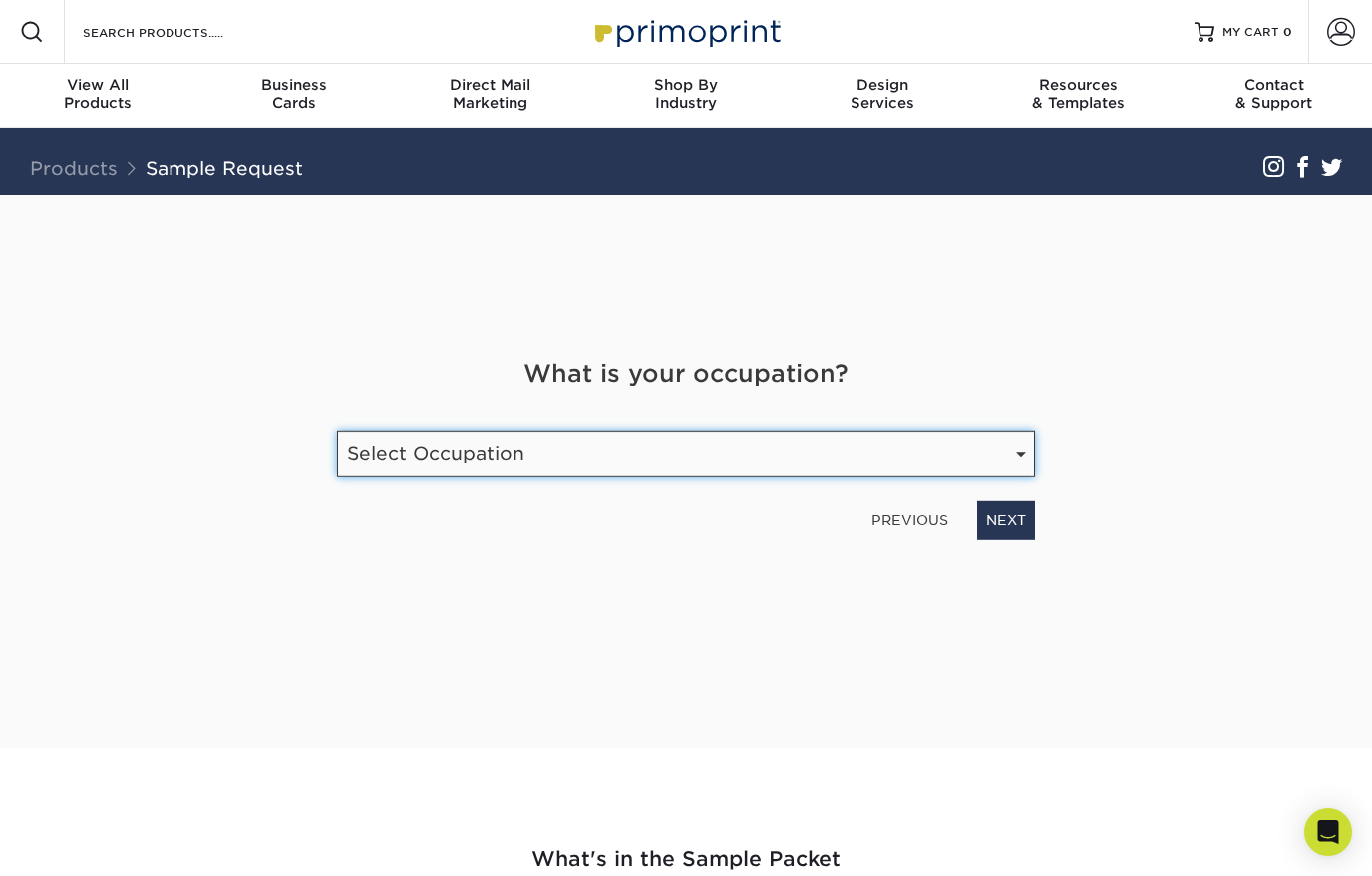 select on "Graphic Designer / Freelance" 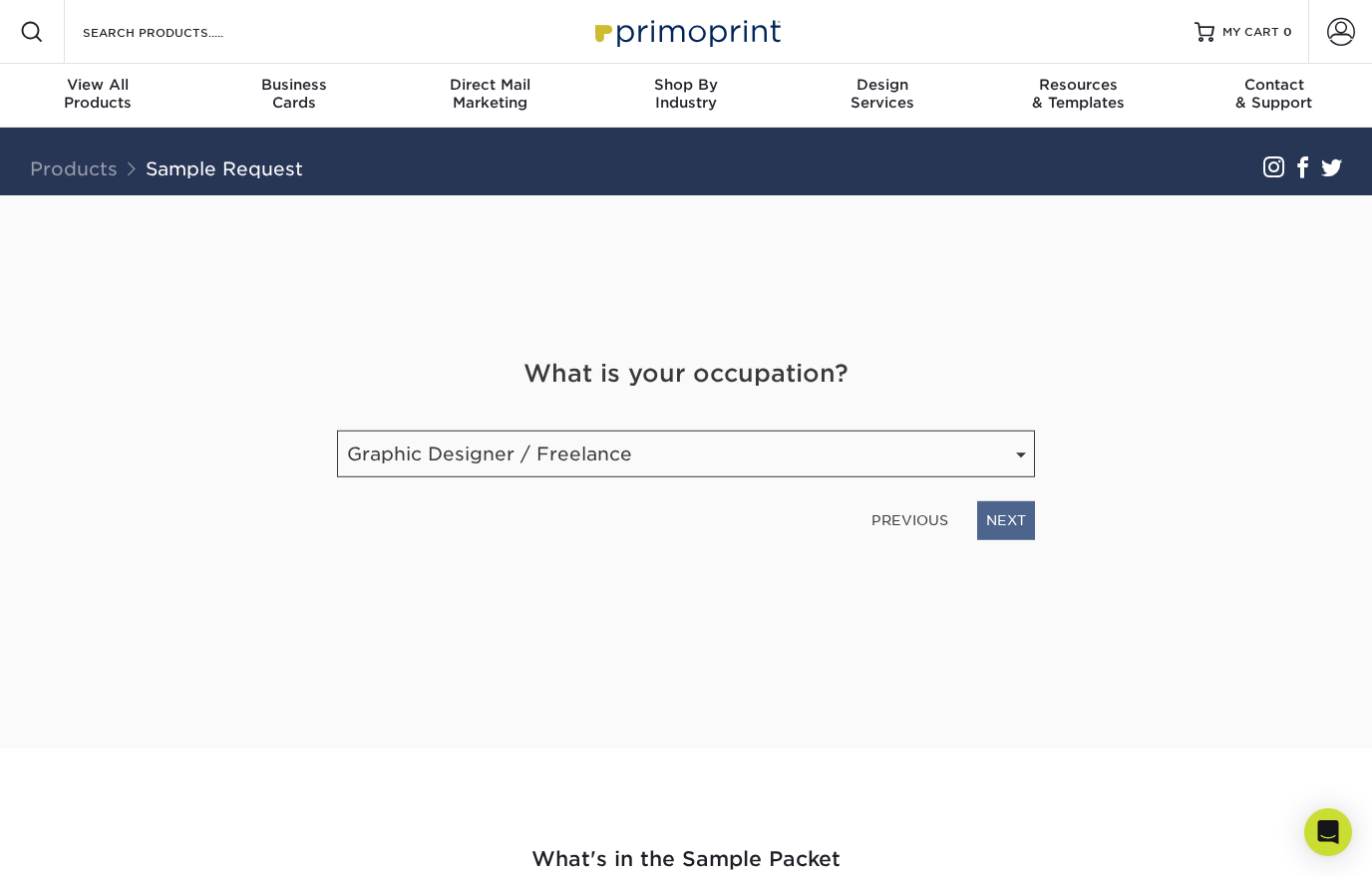 click on "NEXT" at bounding box center (1006, 520) 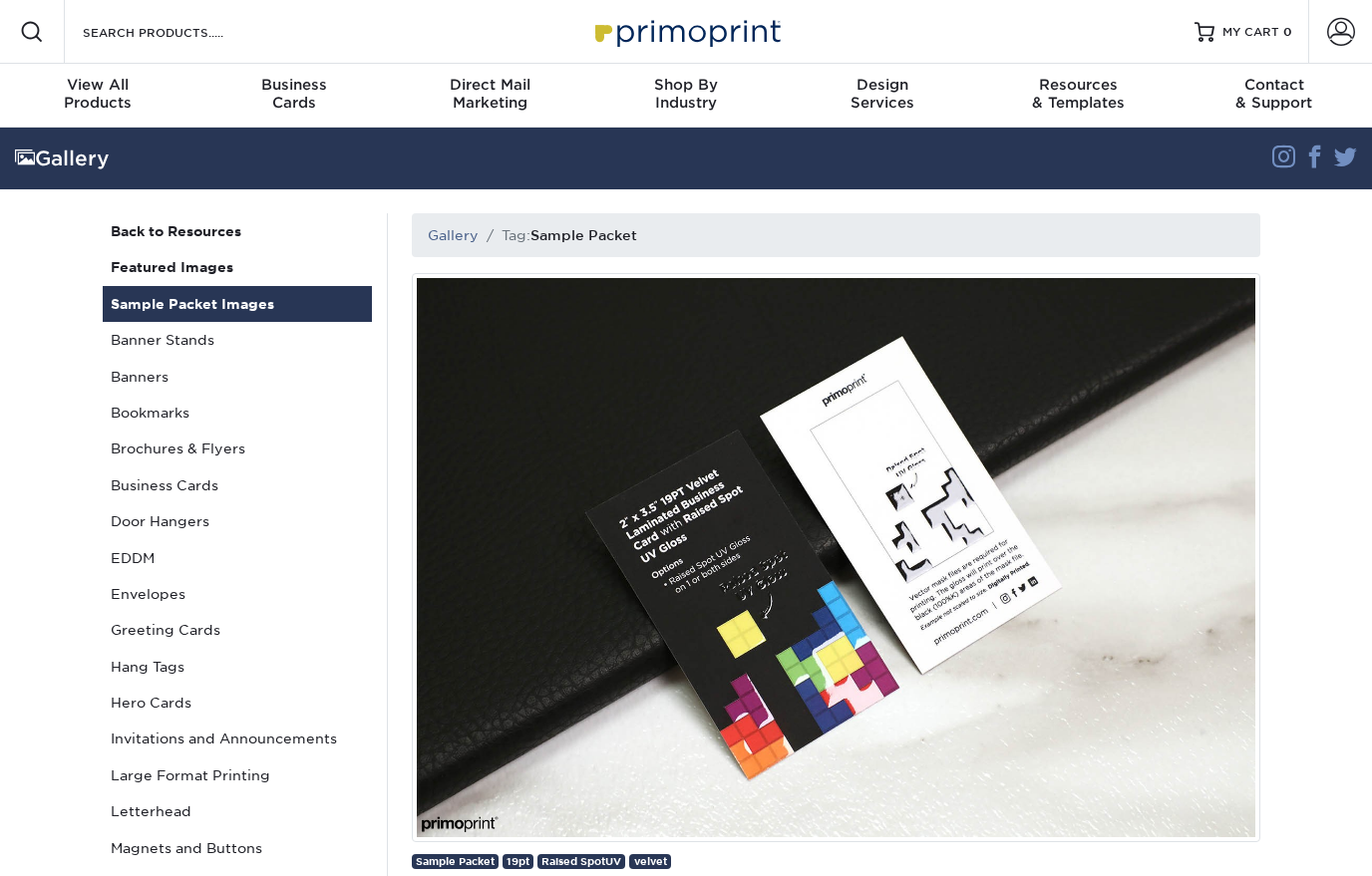 scroll, scrollTop: 0, scrollLeft: 0, axis: both 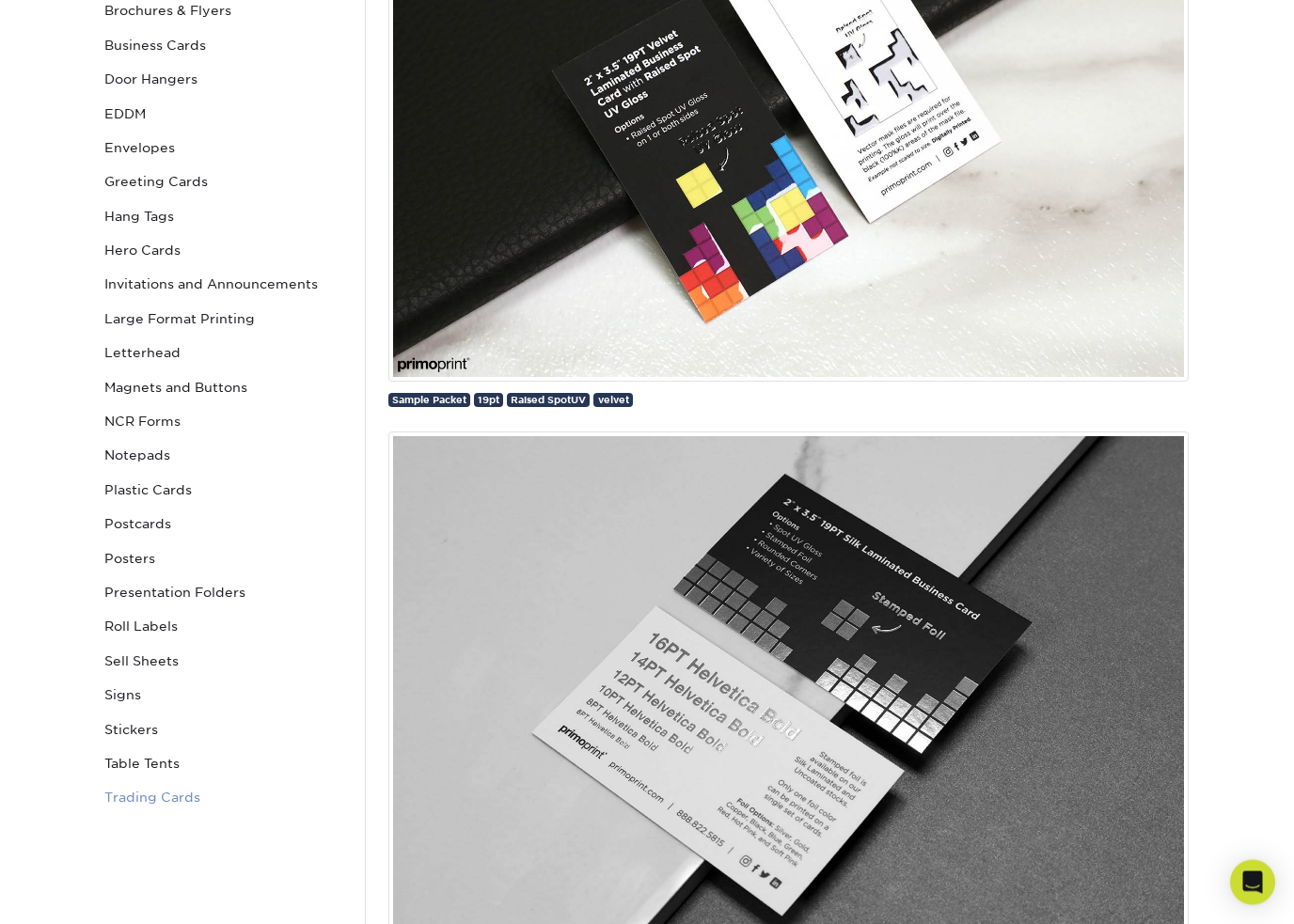 click on "Trading Cards" at bounding box center [224, 798] 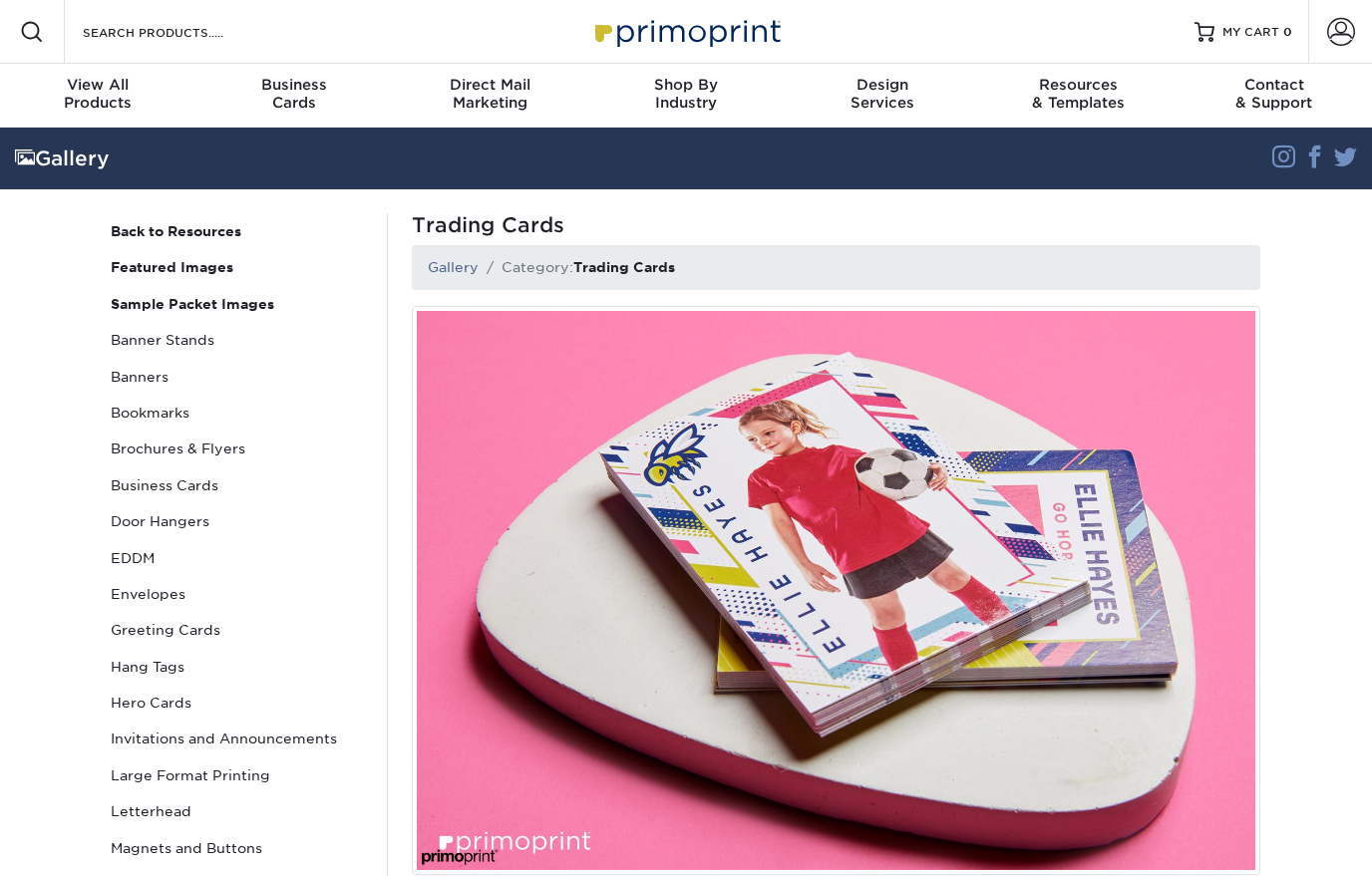 scroll, scrollTop: 0, scrollLeft: 0, axis: both 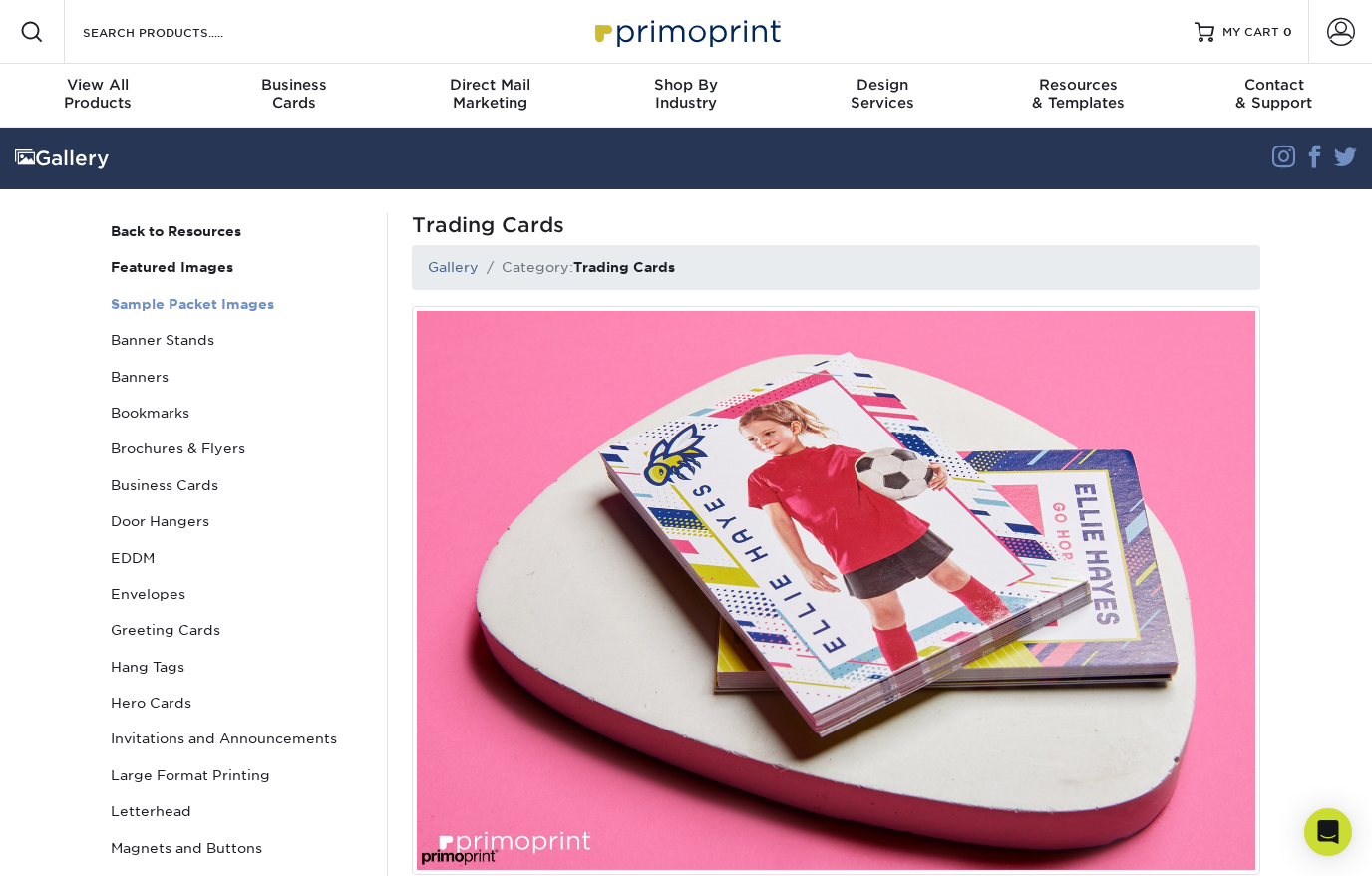 click on "Sample Packet Images" at bounding box center [192, 304] 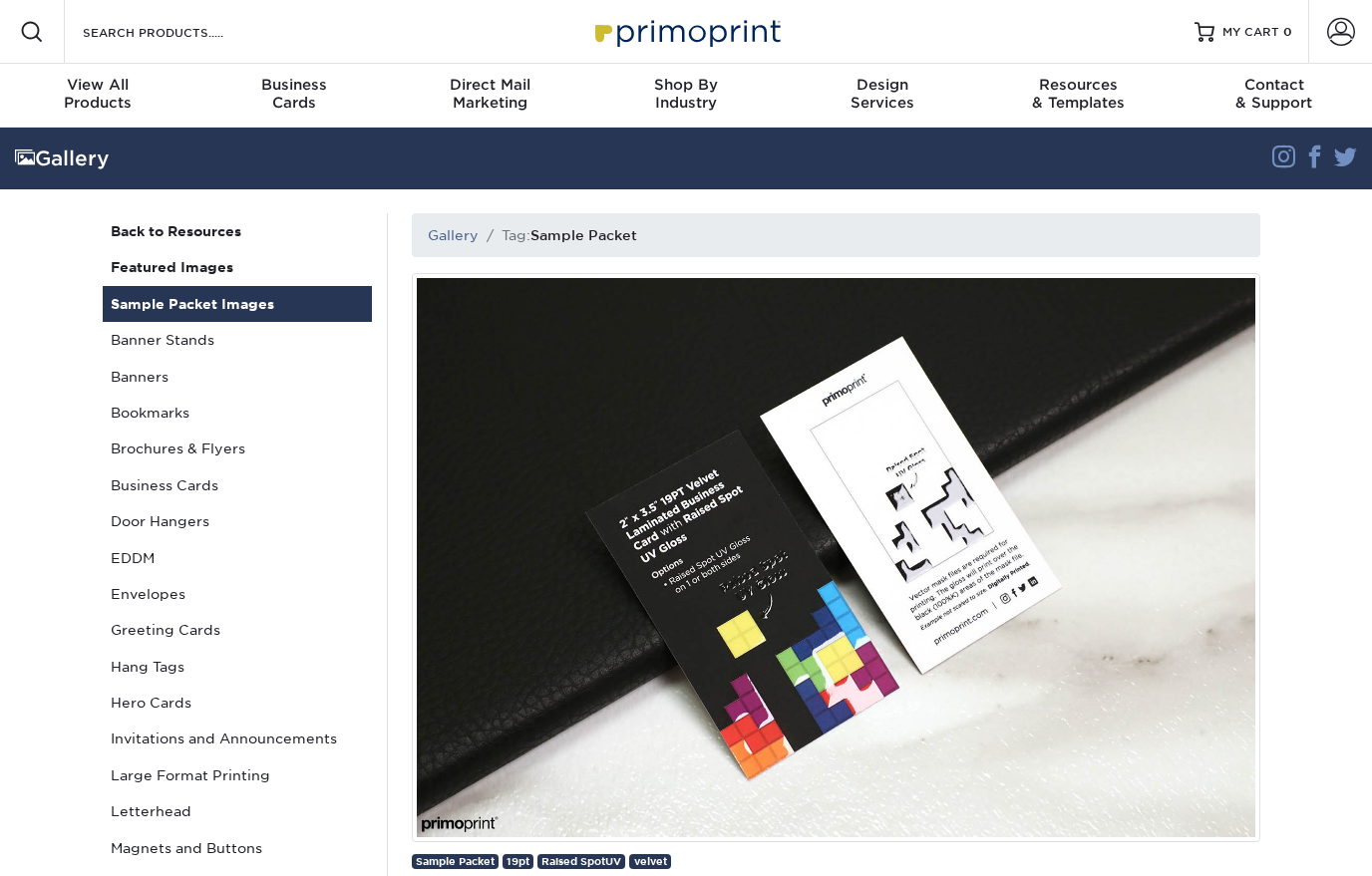 scroll, scrollTop: 0, scrollLeft: 0, axis: both 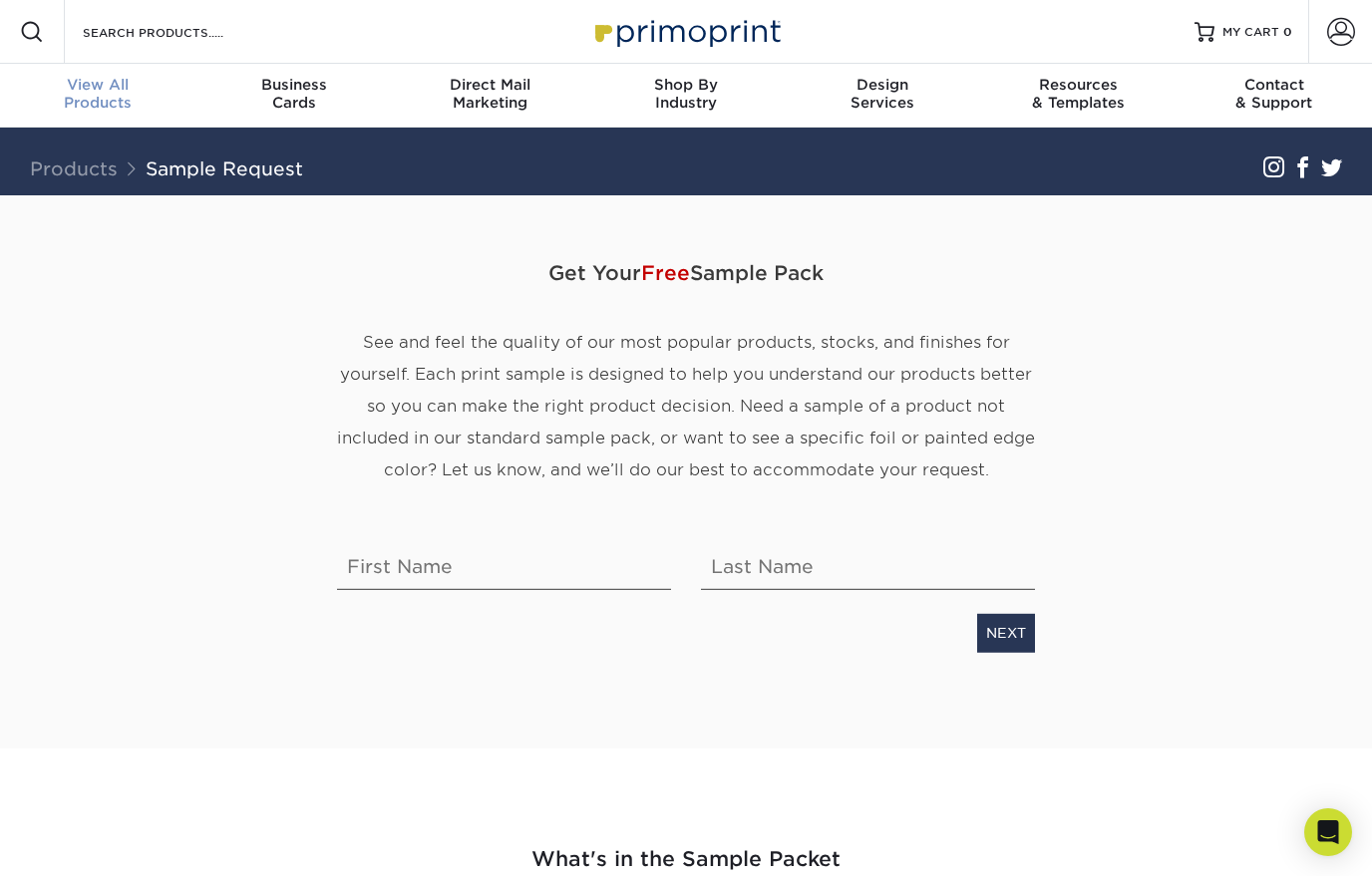 click on "View All  Products" at bounding box center [98, 94] 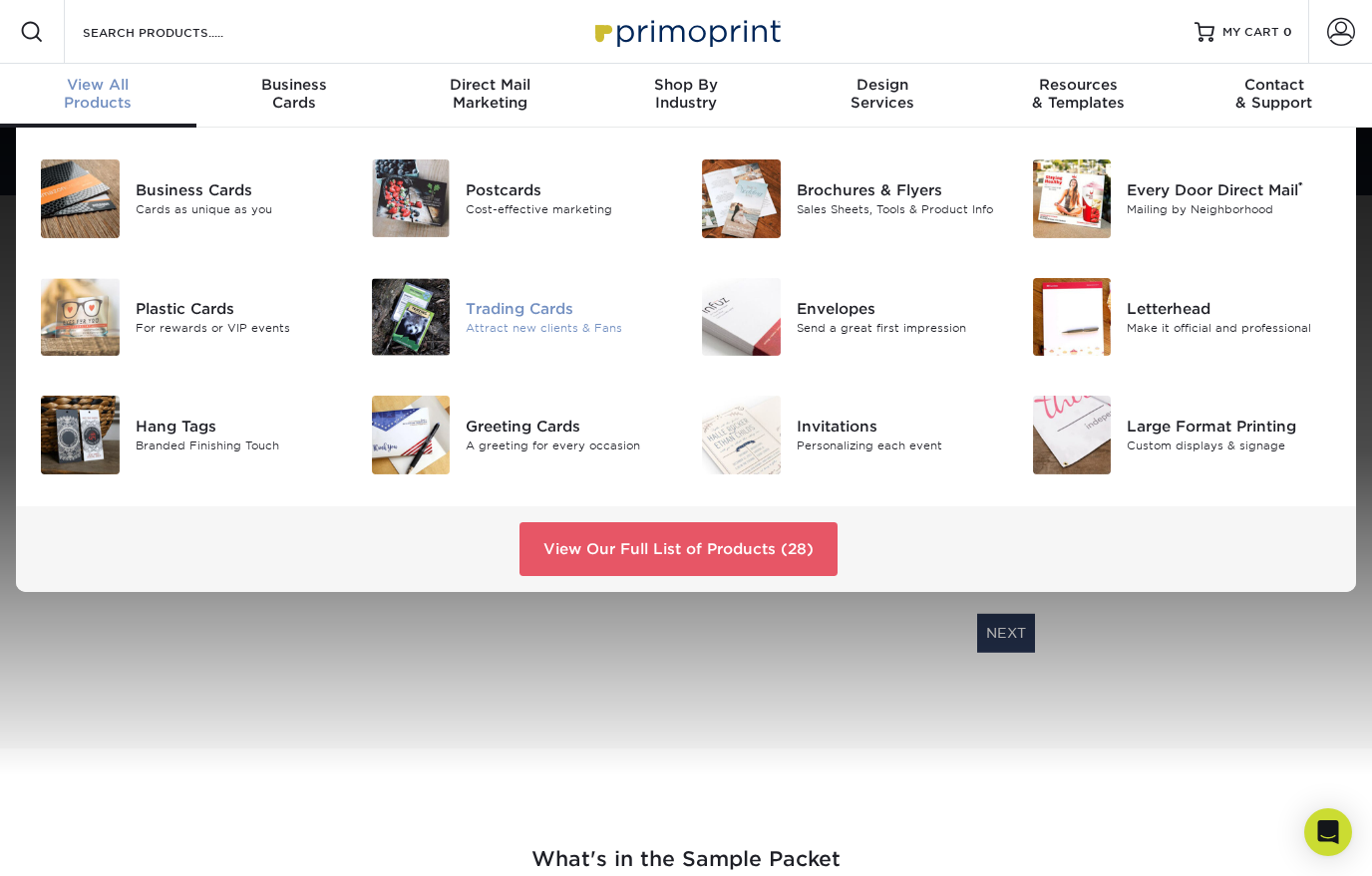 click on "Trading Cards" at bounding box center (568, 308) 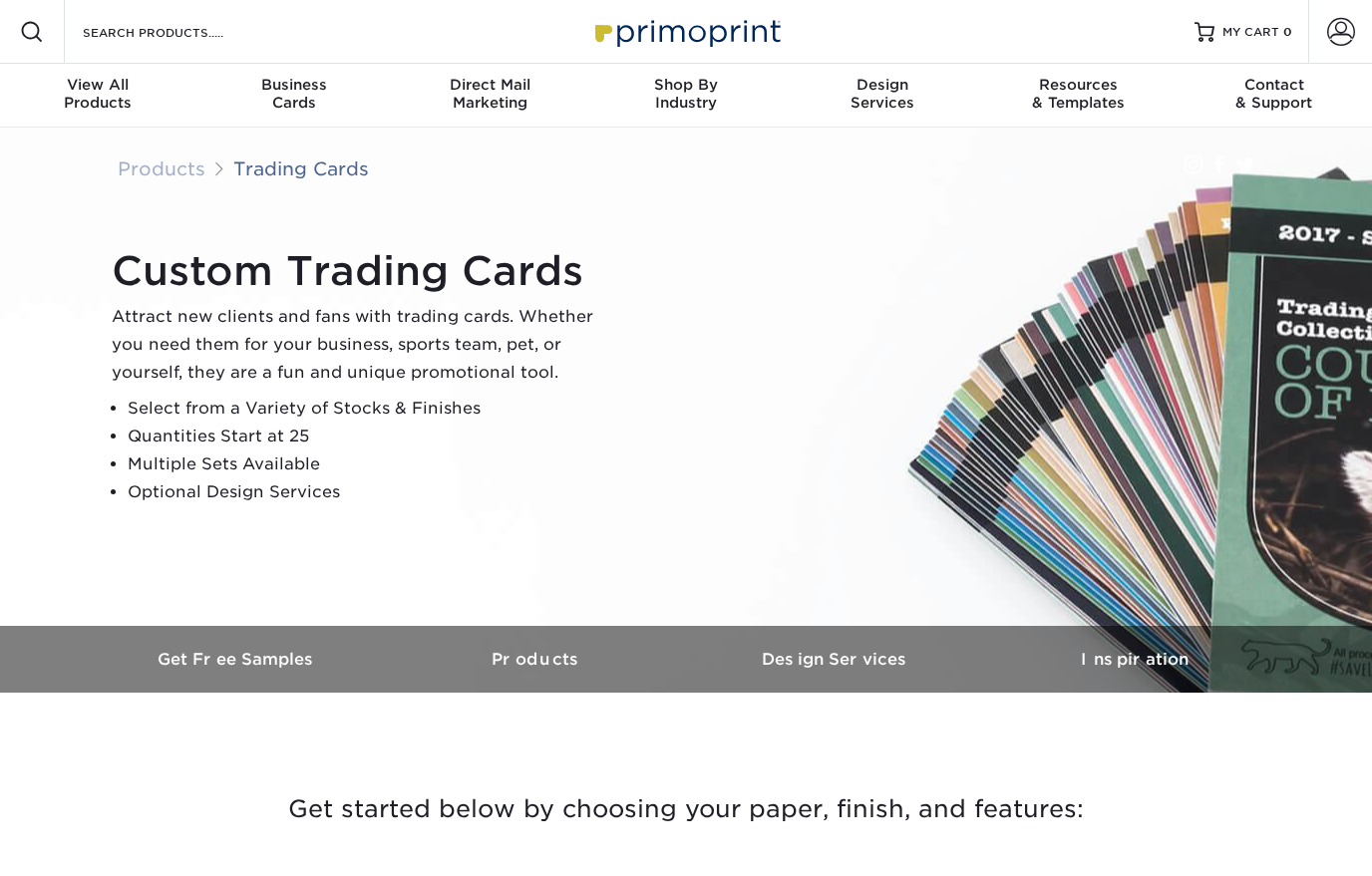 scroll, scrollTop: 0, scrollLeft: 0, axis: both 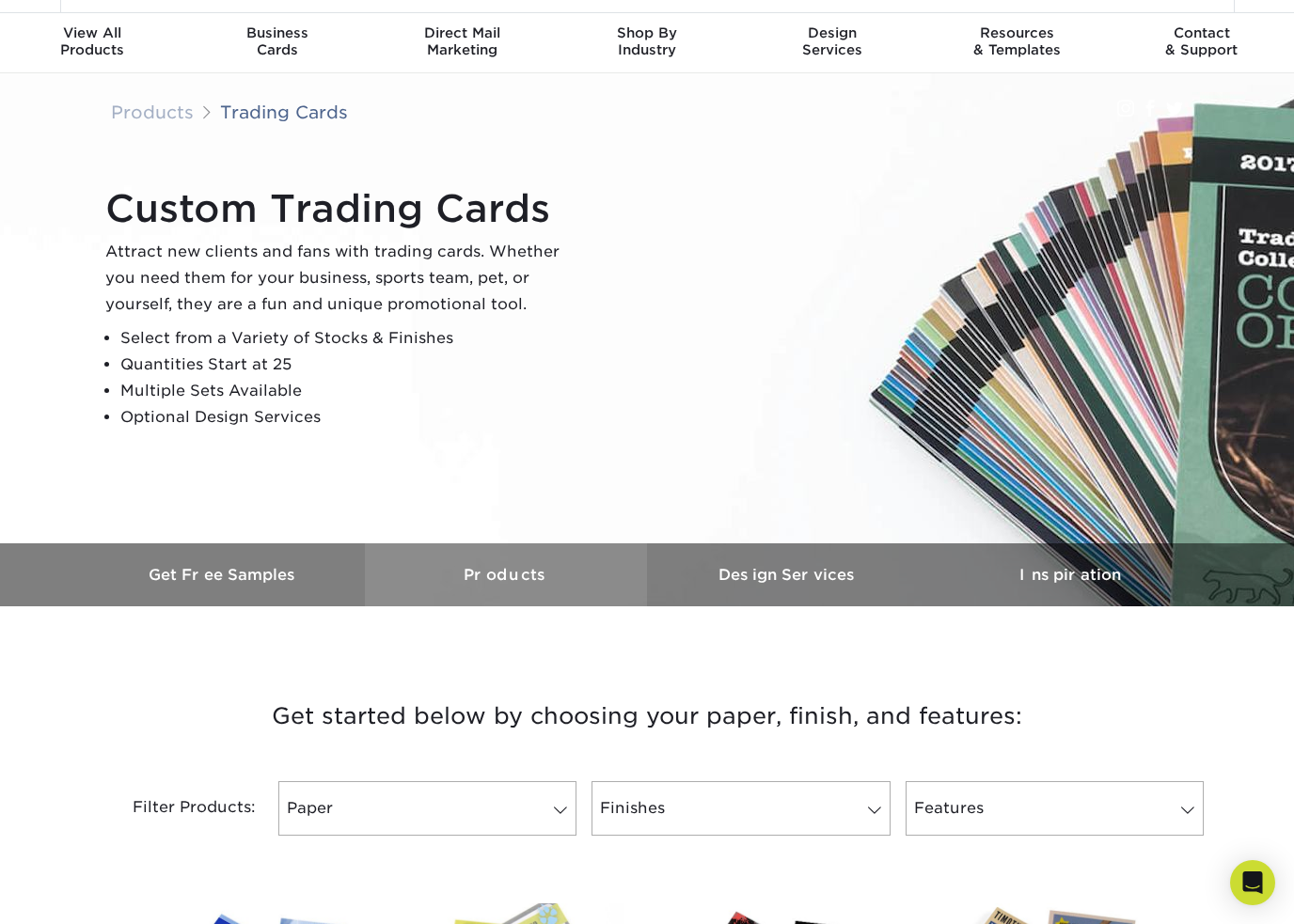 click on "Products" at bounding box center (506, 574) 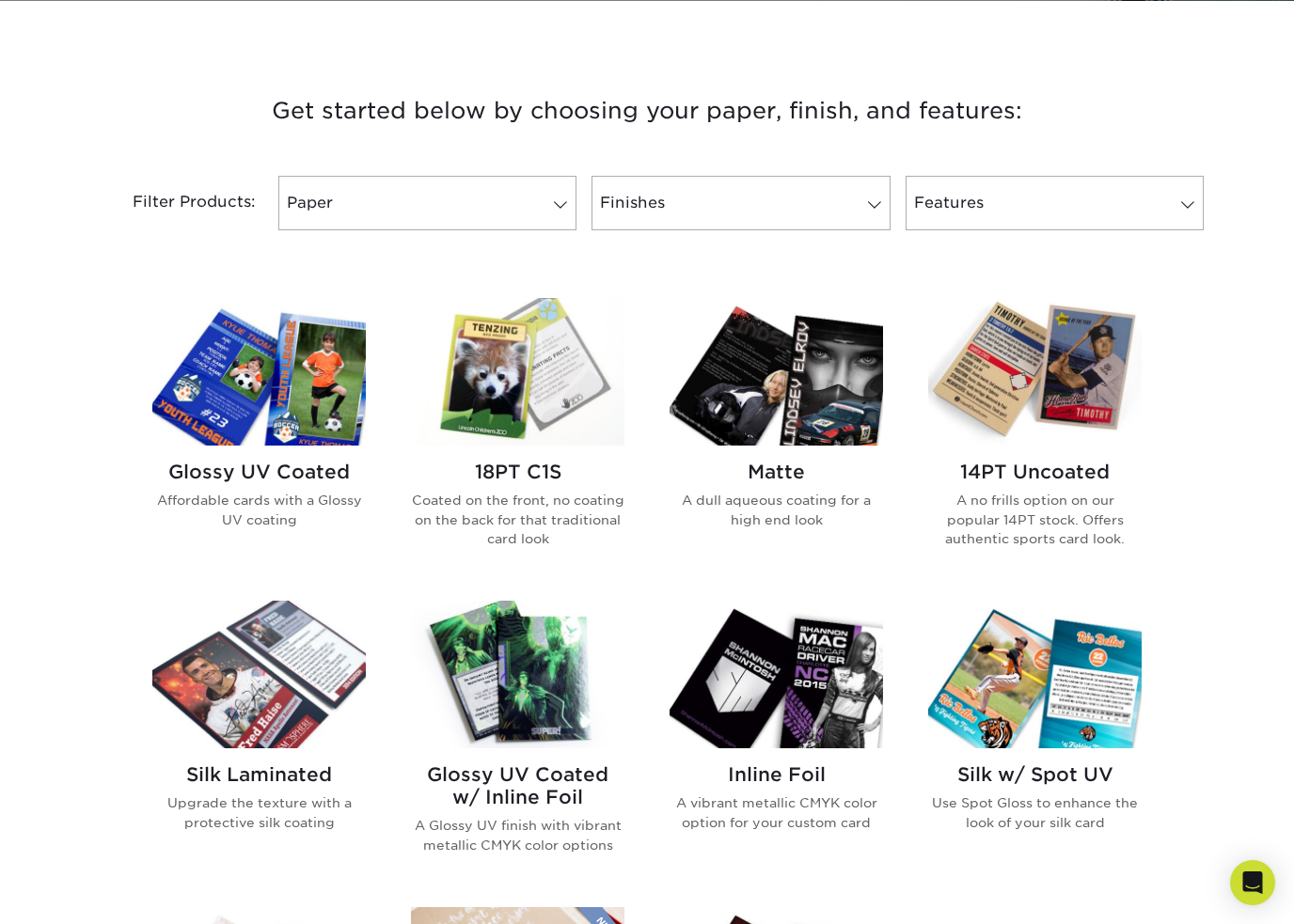 scroll, scrollTop: 653, scrollLeft: 0, axis: vertical 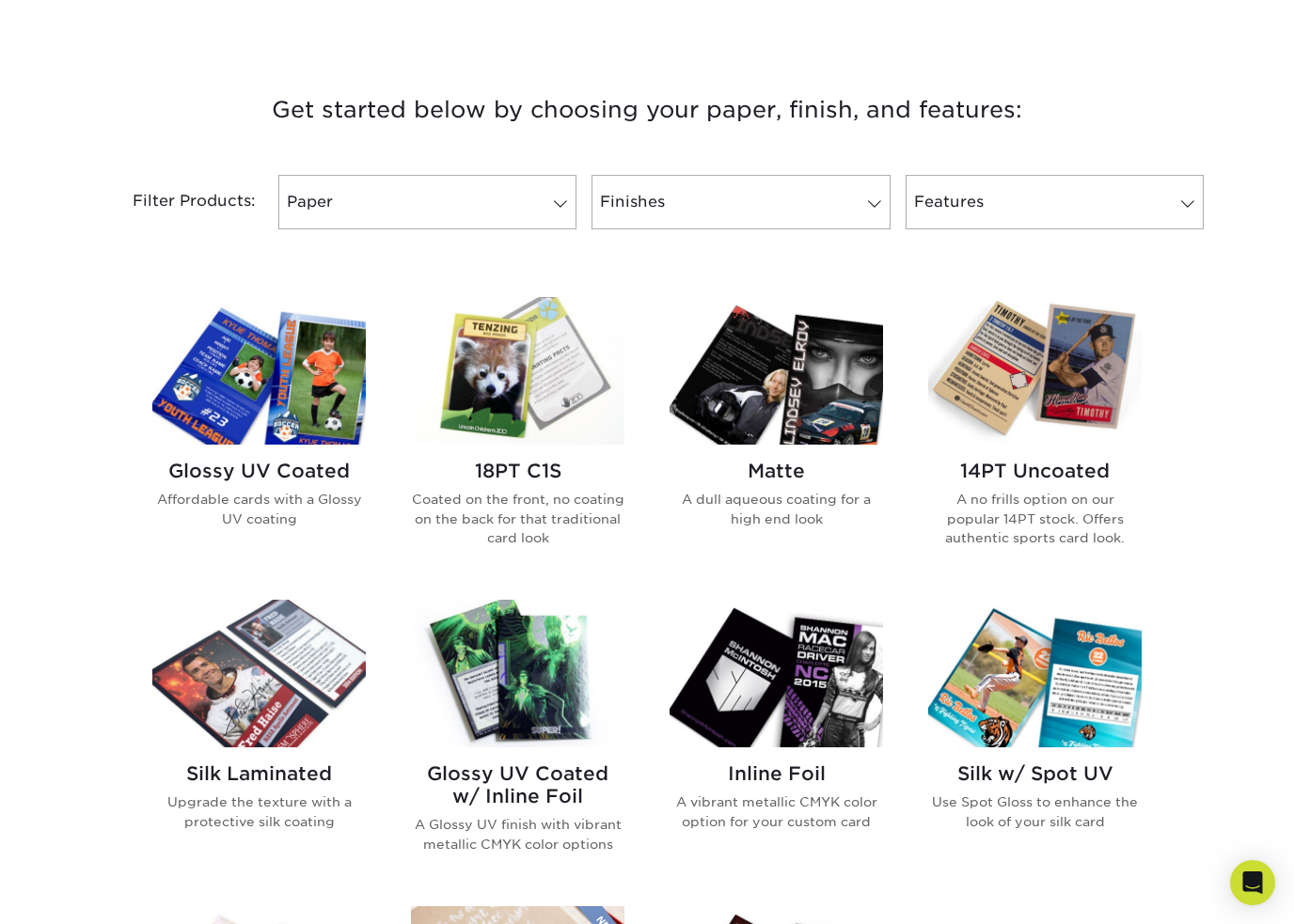 click on "18PT C1S" at bounding box center (517, 471) 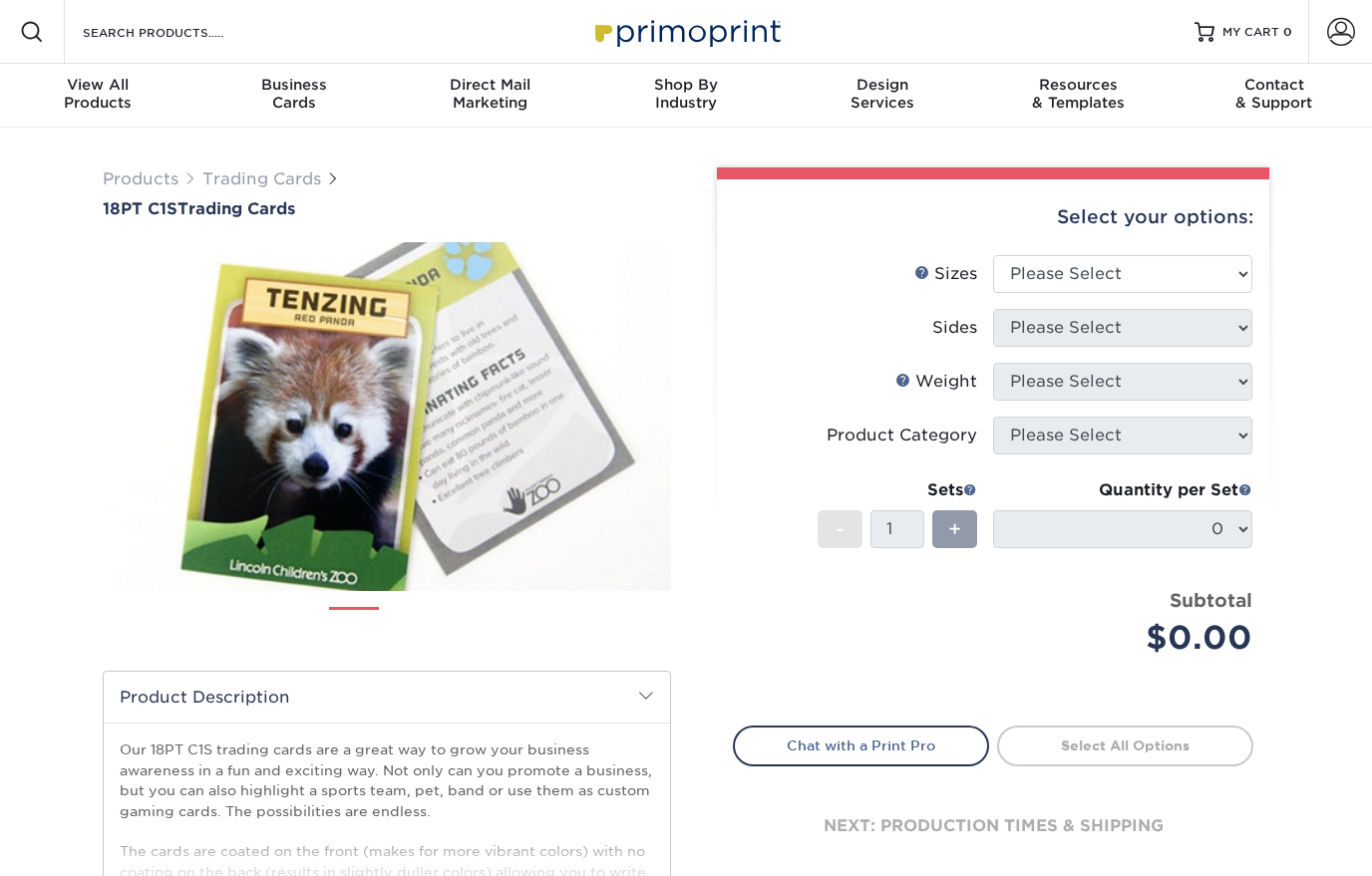 scroll, scrollTop: 0, scrollLeft: 0, axis: both 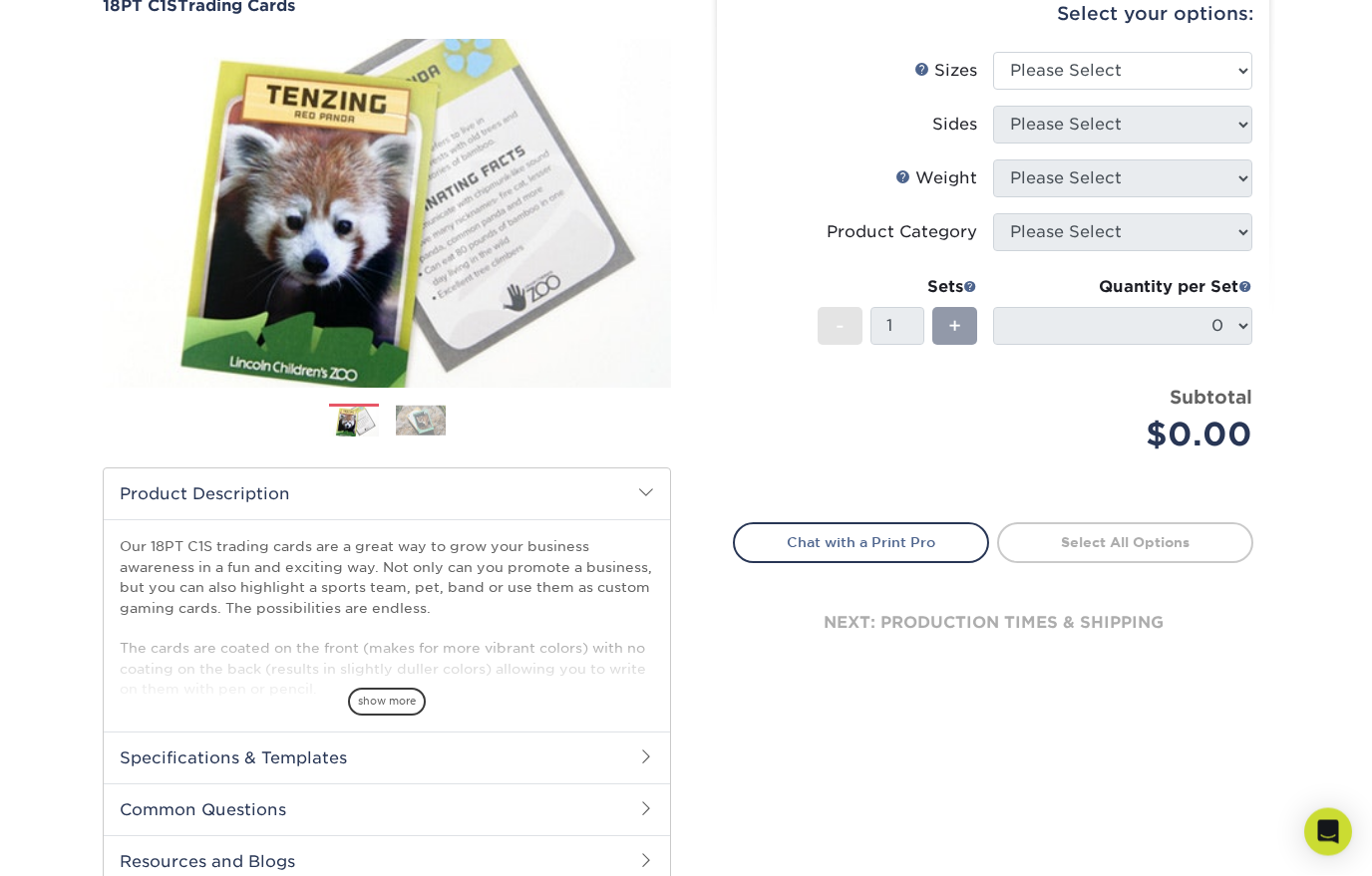 click at bounding box center [421, 421] 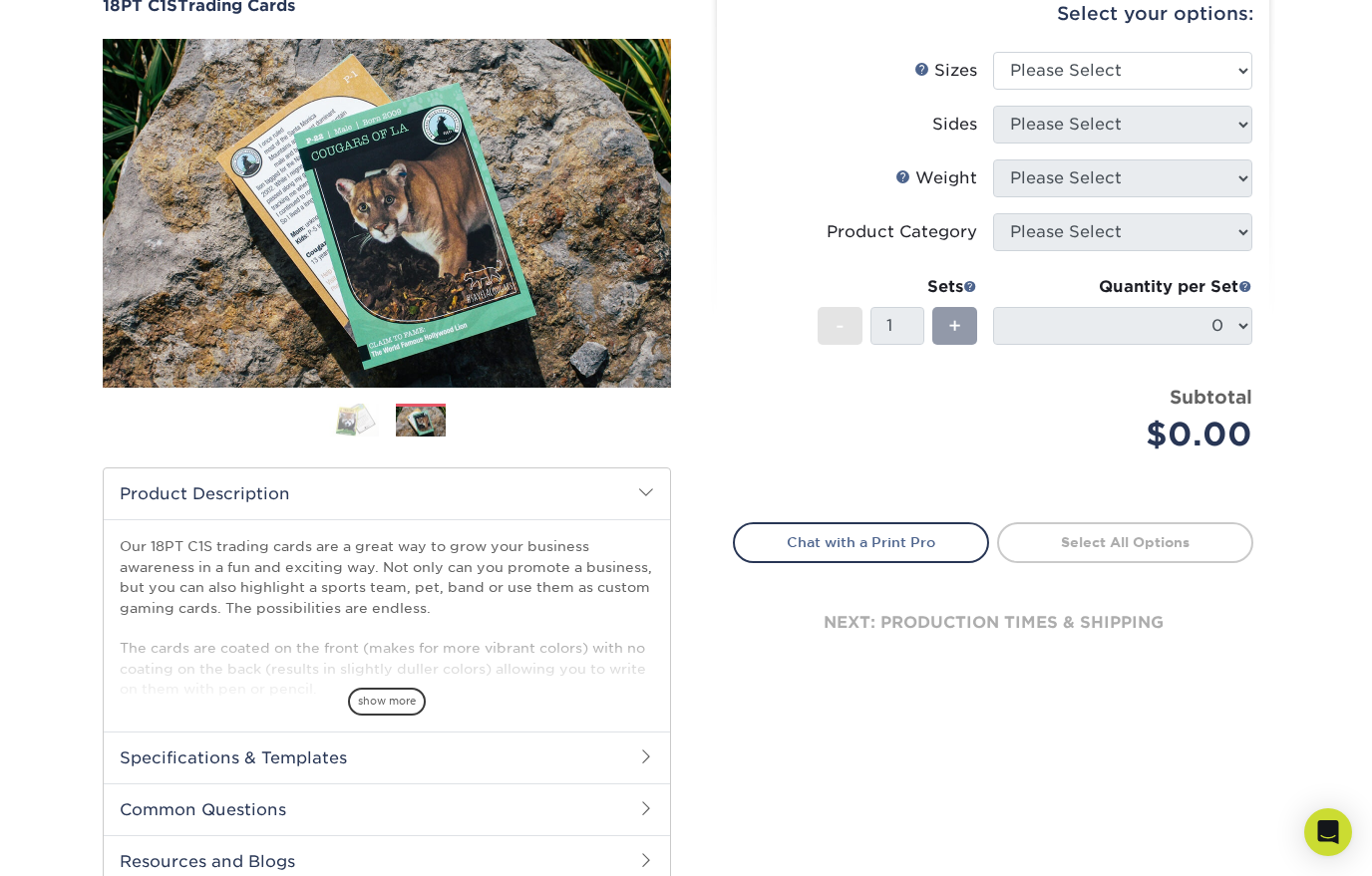click at bounding box center (354, 420) 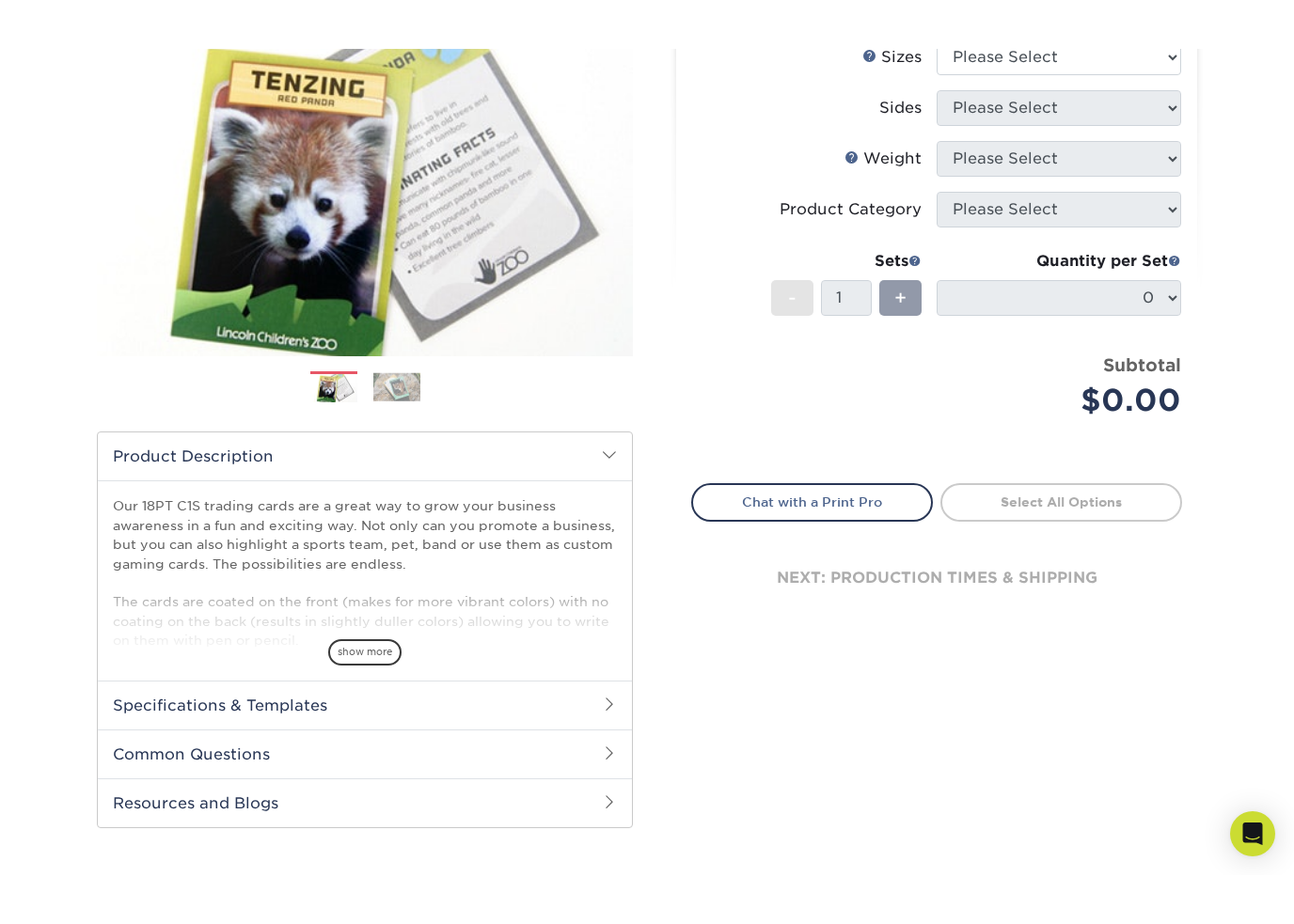 scroll, scrollTop: 252, scrollLeft: 0, axis: vertical 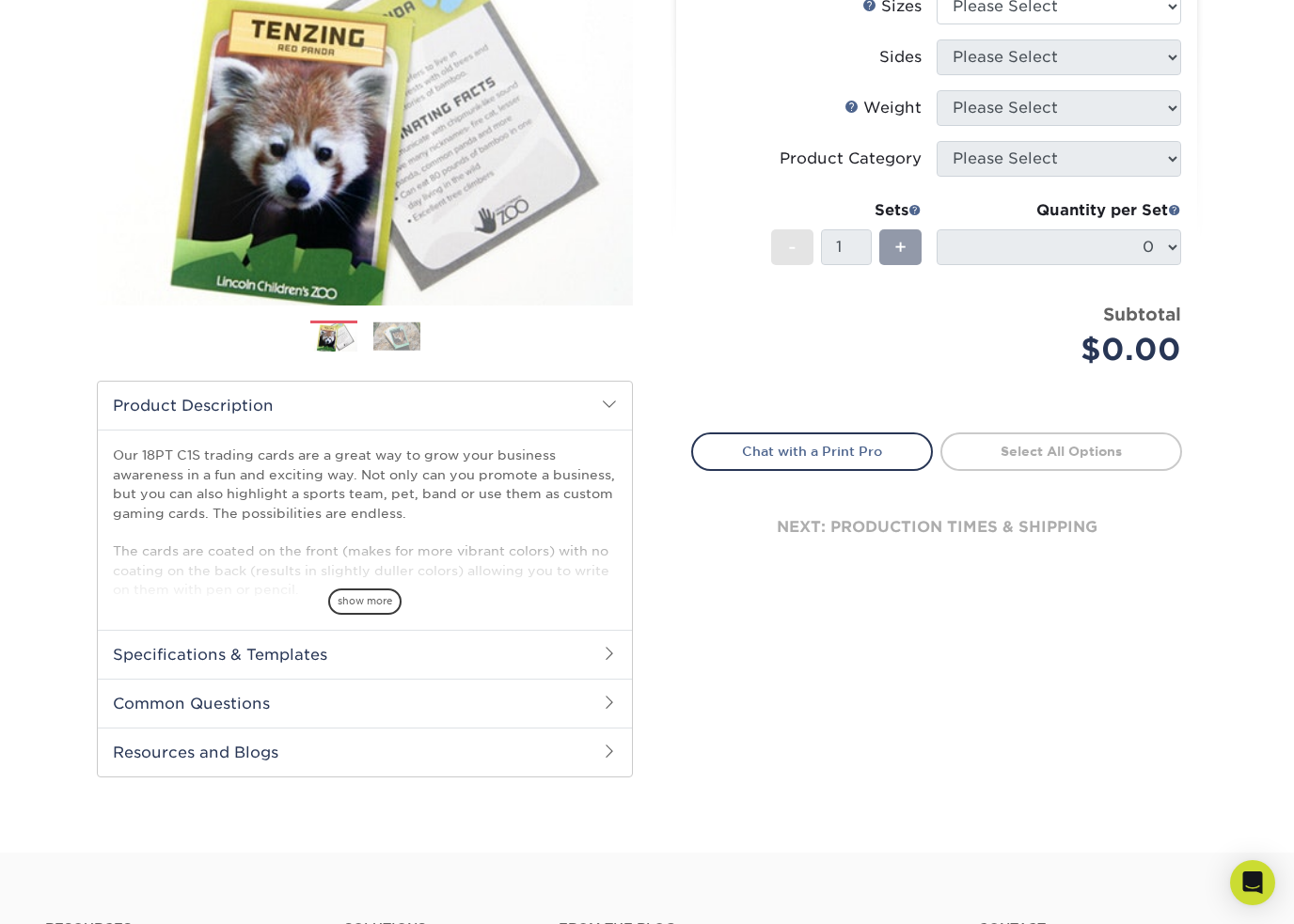 click on "show more" at bounding box center (365, 601) 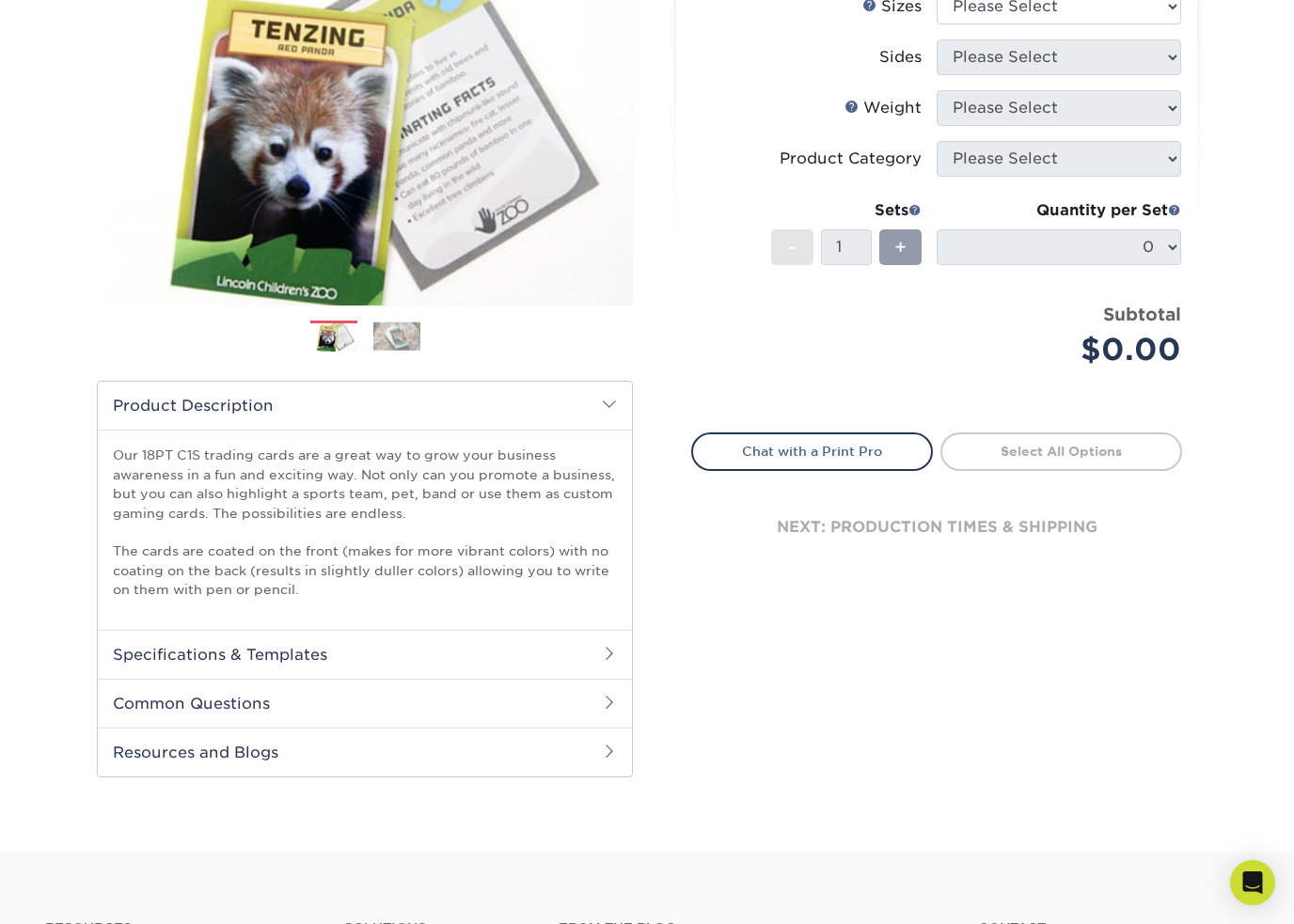 click on "Specifications & Templates" at bounding box center [365, 654] 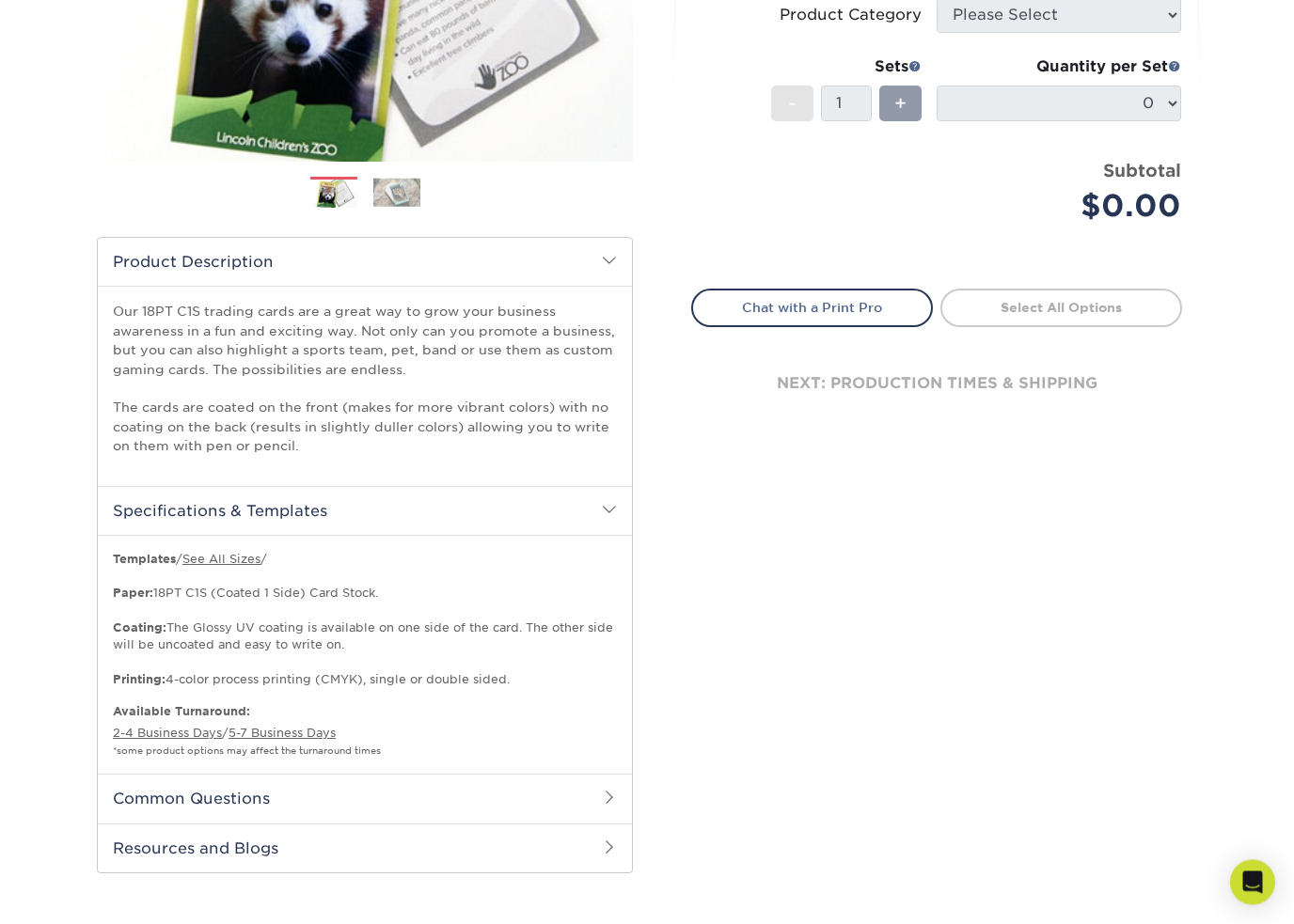 scroll, scrollTop: 396, scrollLeft: 0, axis: vertical 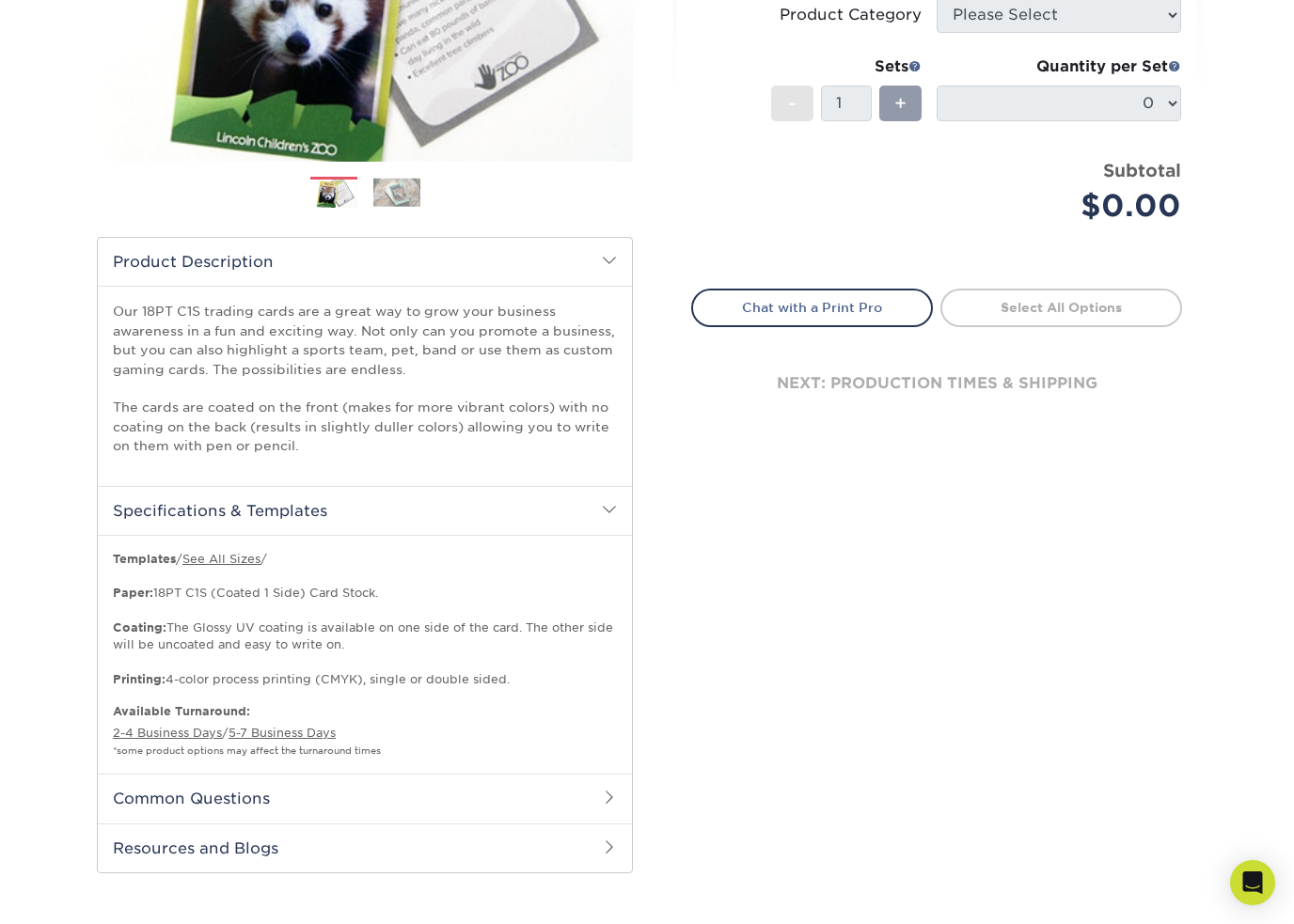 click on "Common Questions" at bounding box center [365, 798] 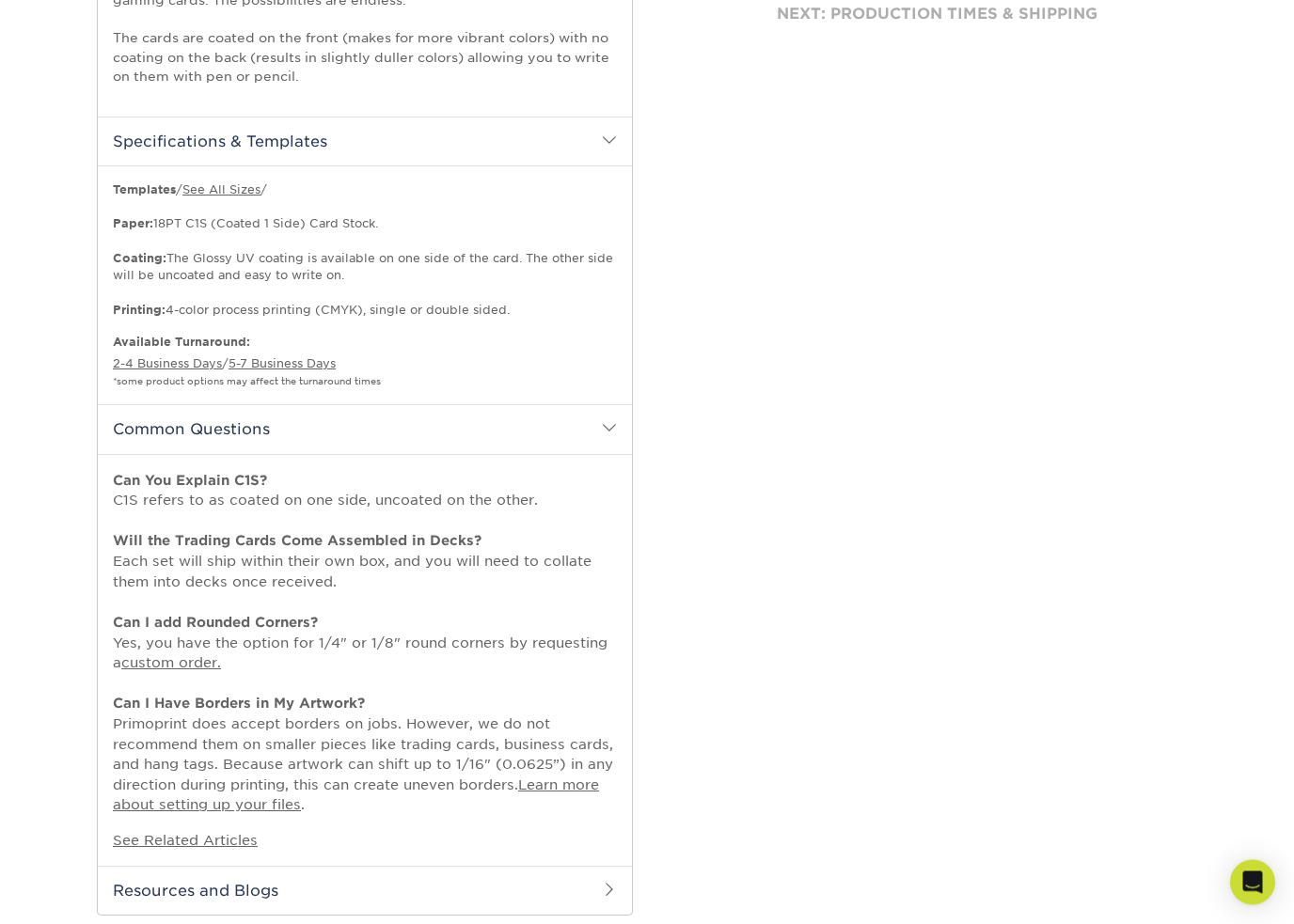 scroll, scrollTop: 765, scrollLeft: 0, axis: vertical 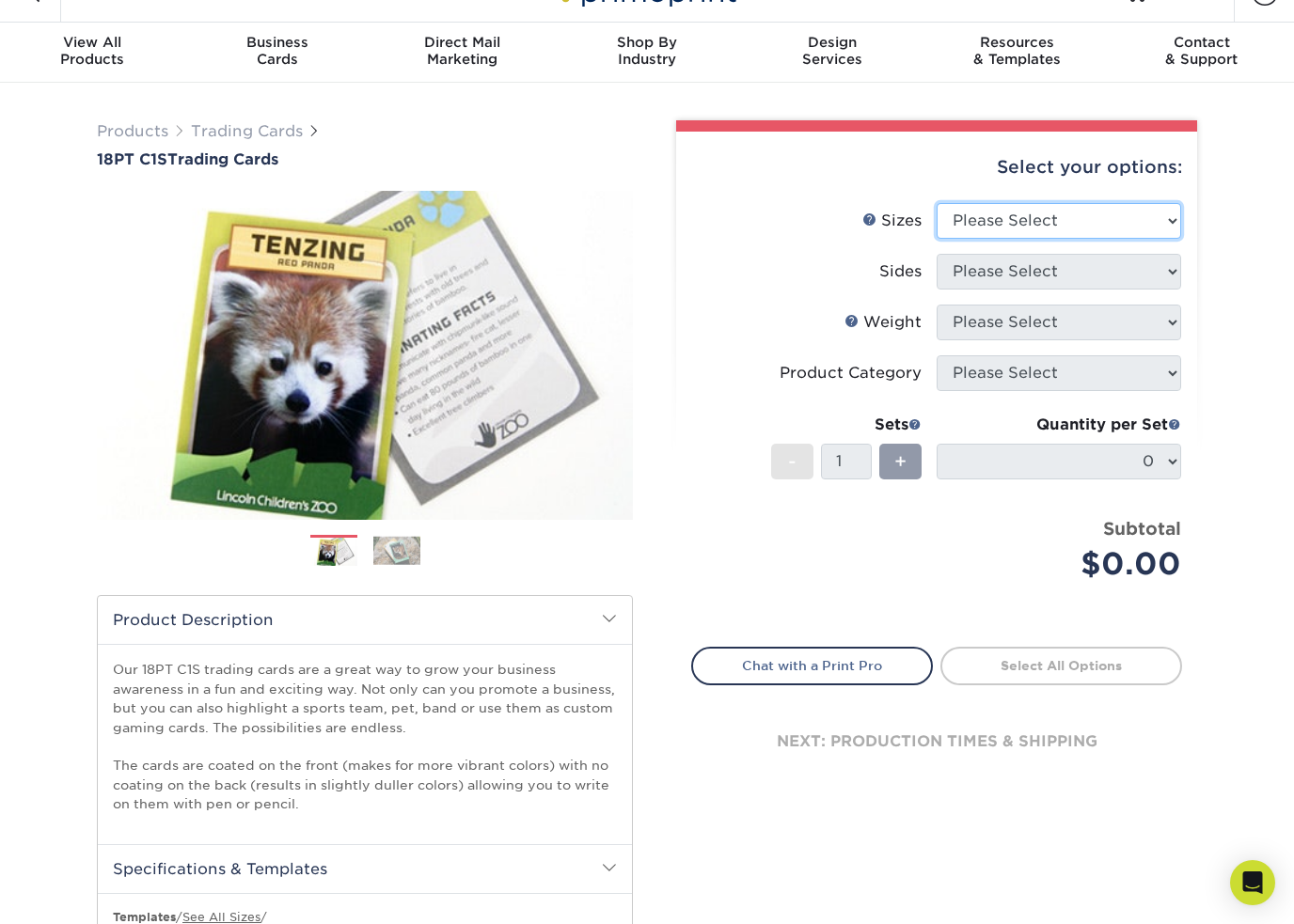 select on "2.50x3.50" 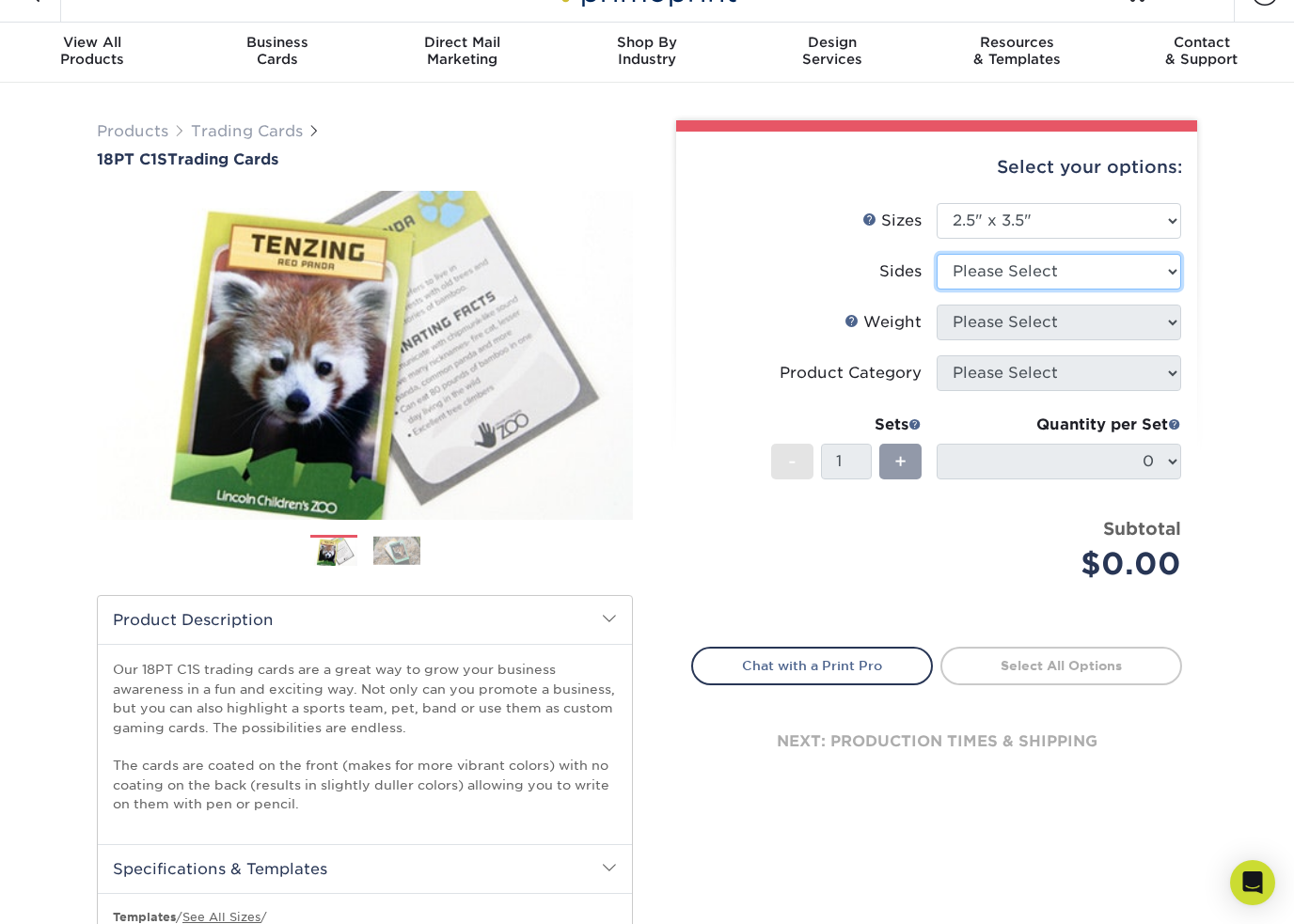 select on "13abbda7-1d64-4f25-8bb2-c179b224825d" 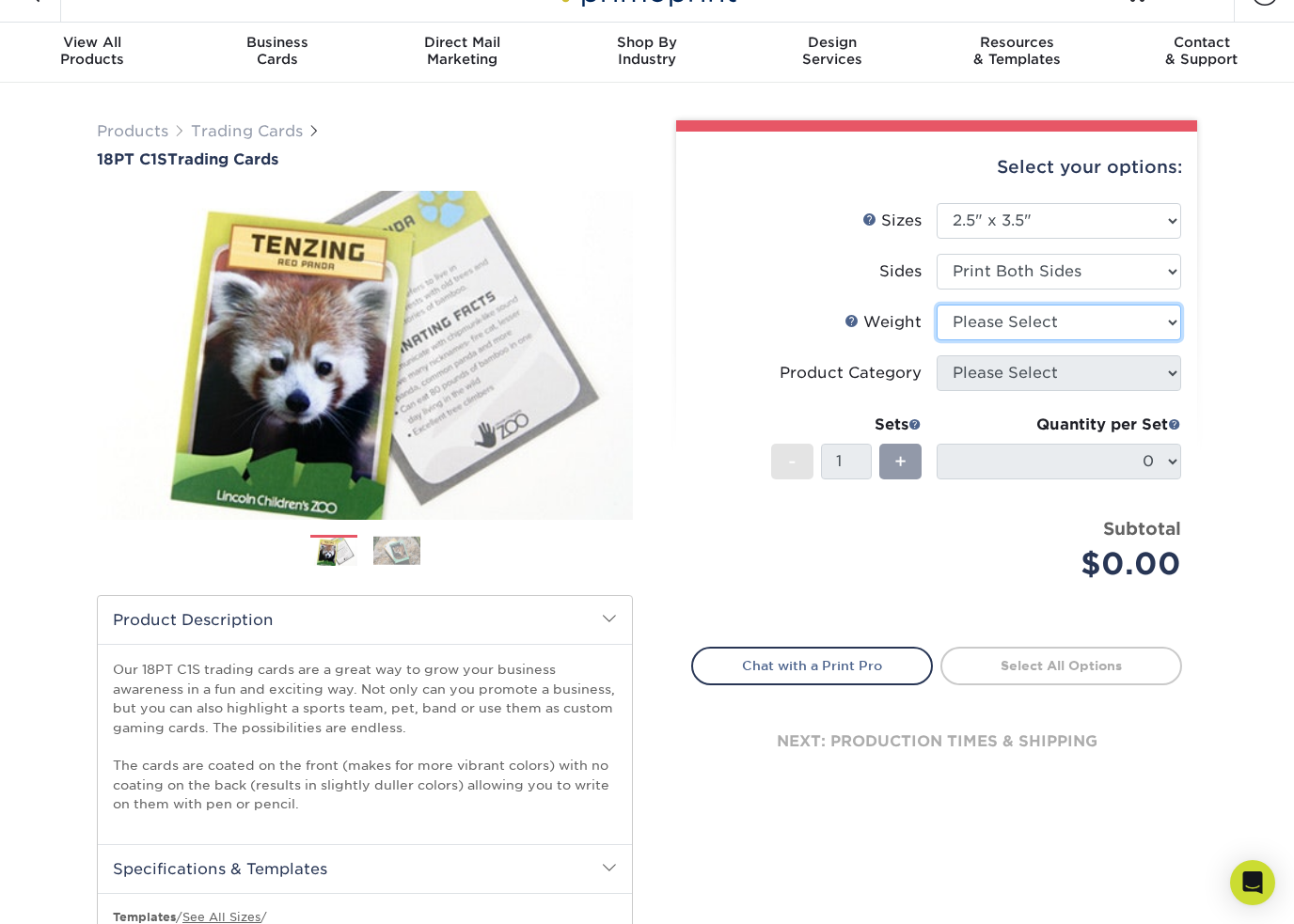 select on "18PTC1S" 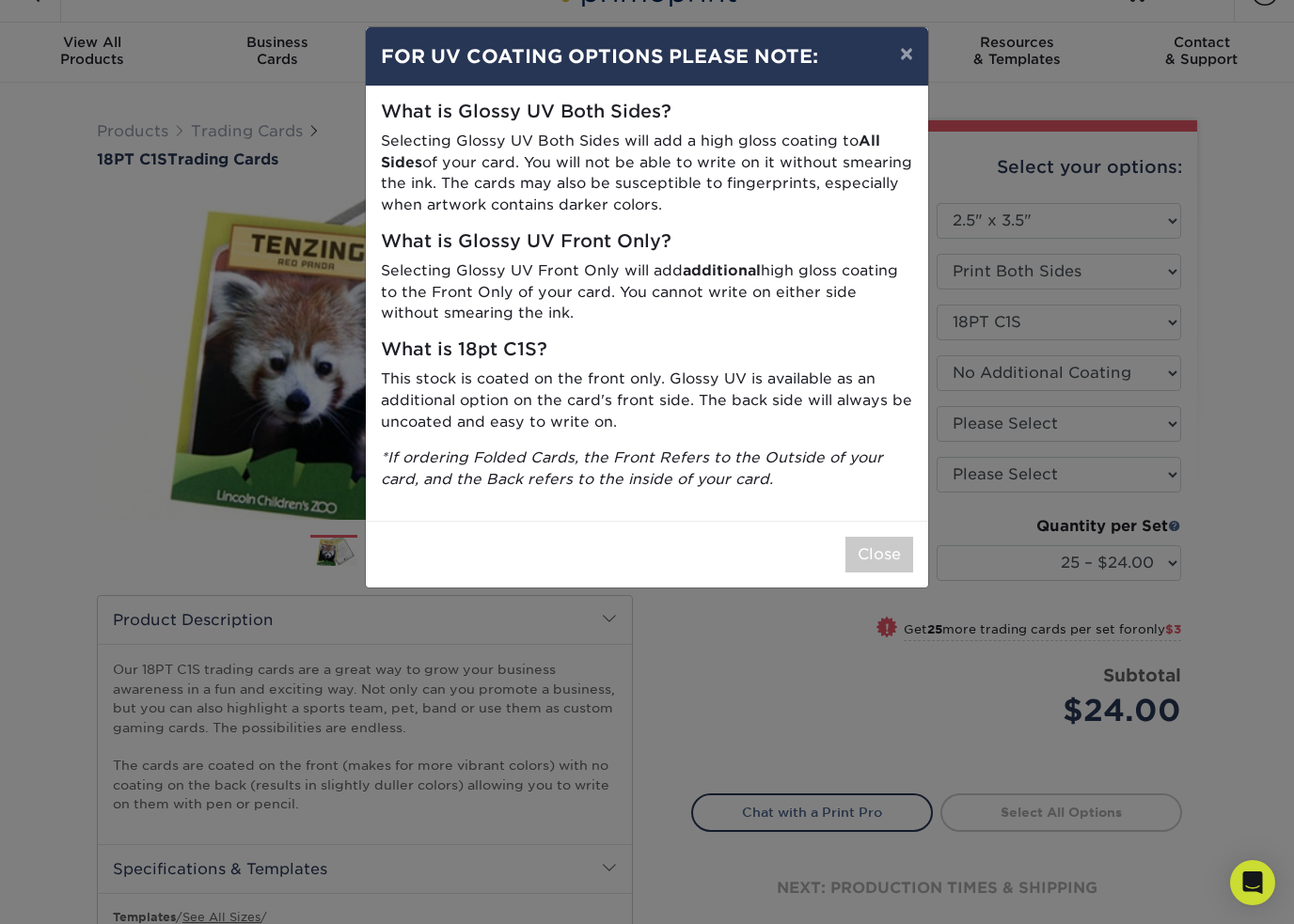 click on "×" at bounding box center [907, 54] 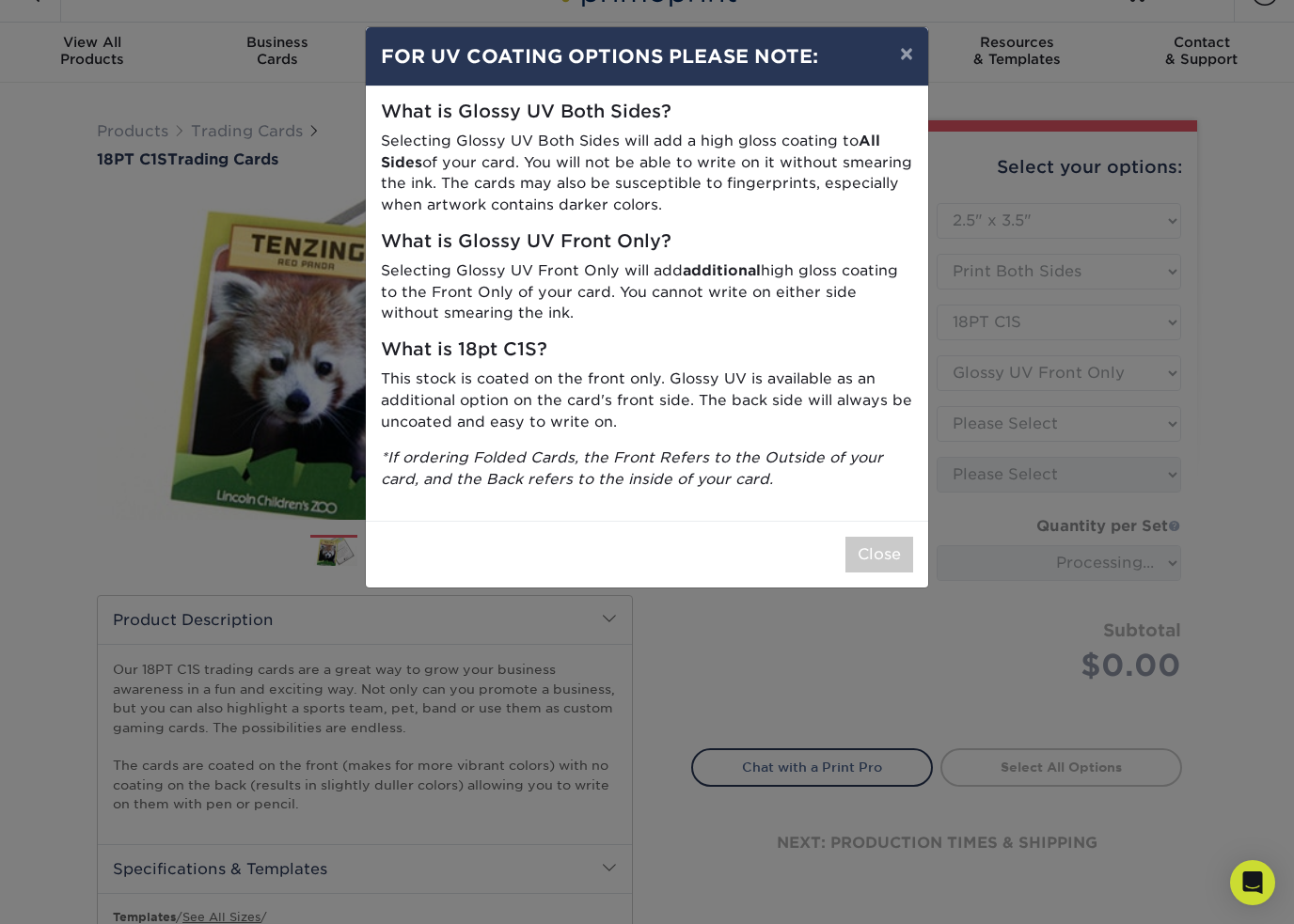 click on "Close" at bounding box center (879, 555) 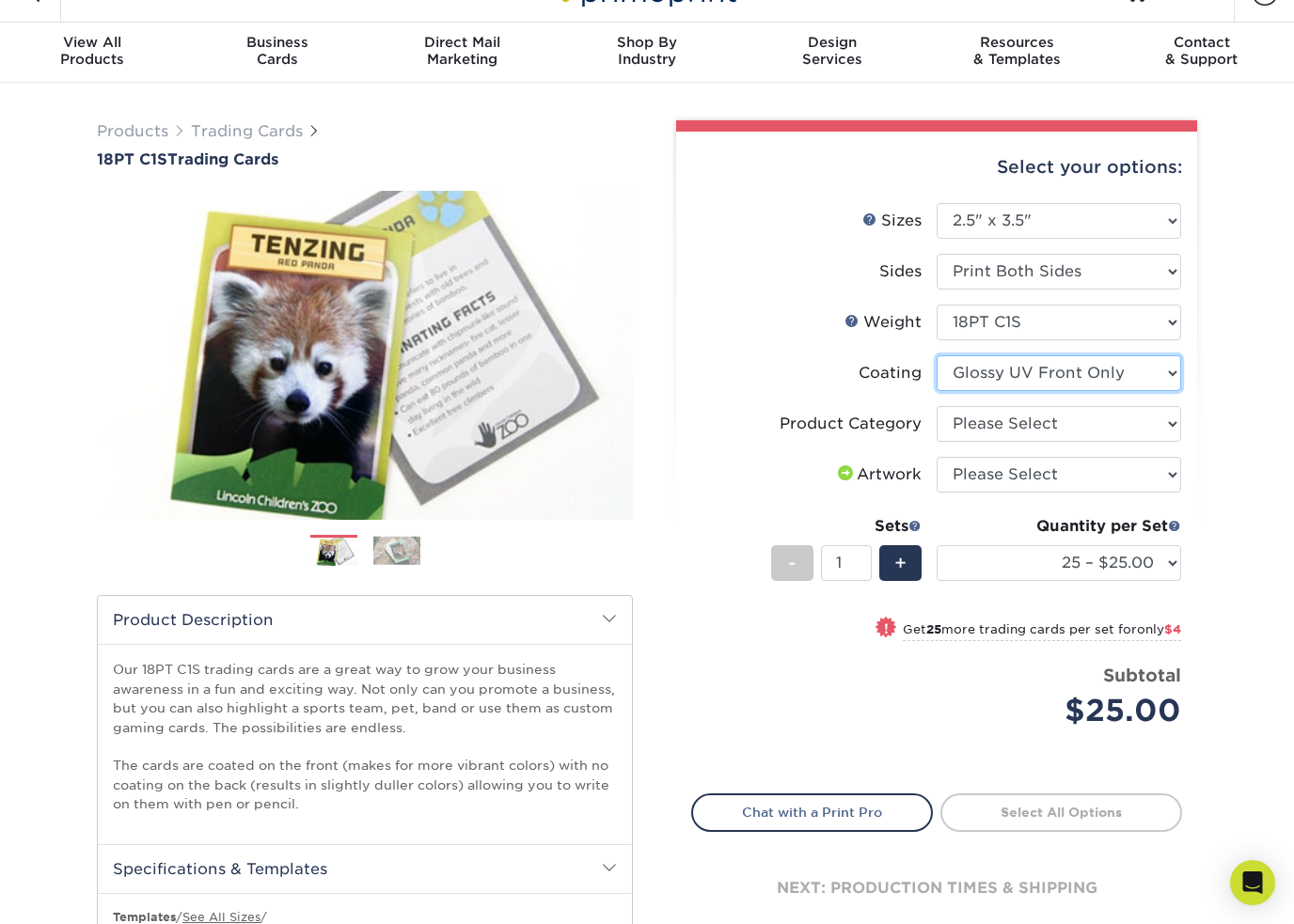 select on "3e7618de-abca-4bda-9f97-8b9129e913d8" 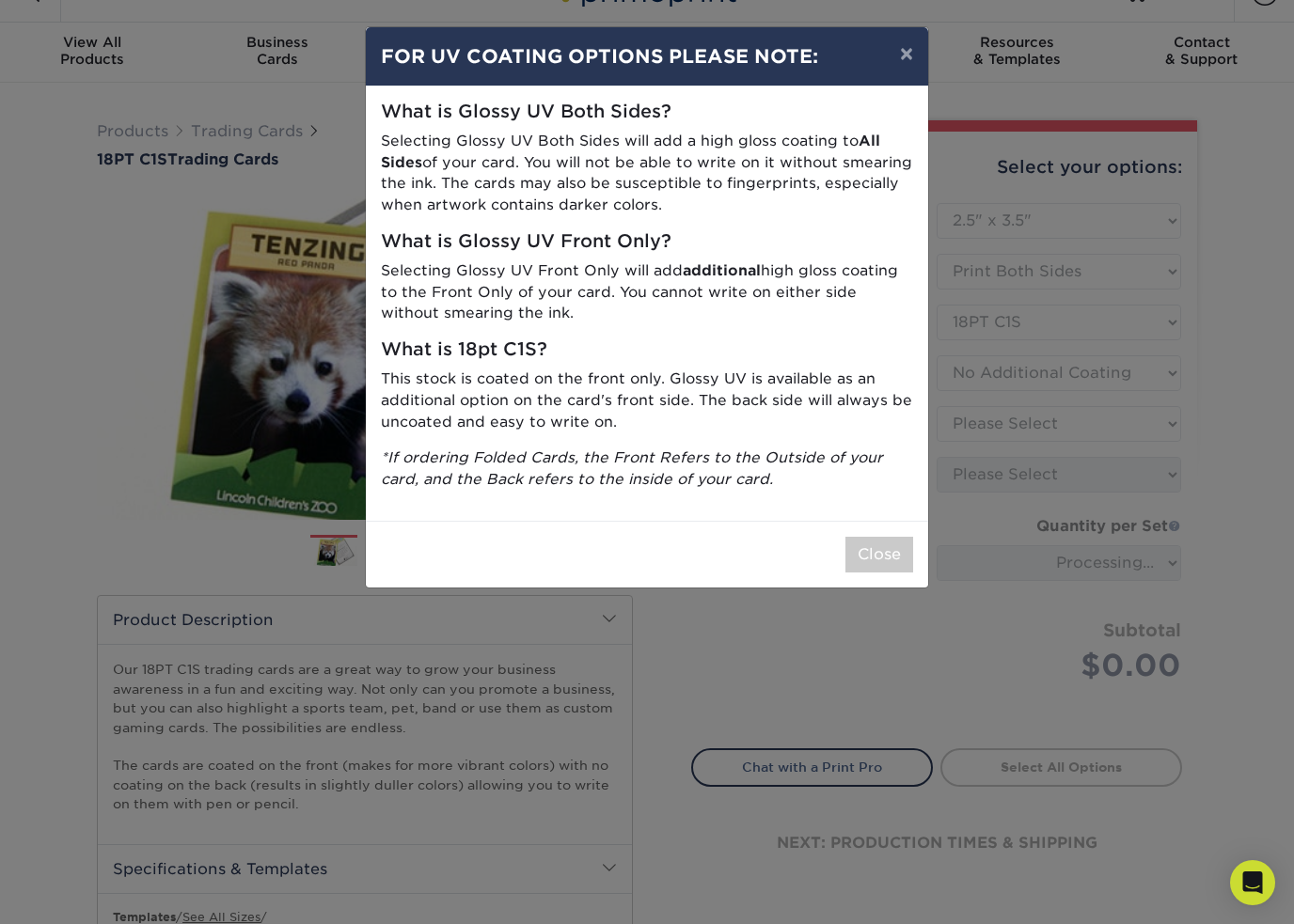 click on "Close" at bounding box center [879, 555] 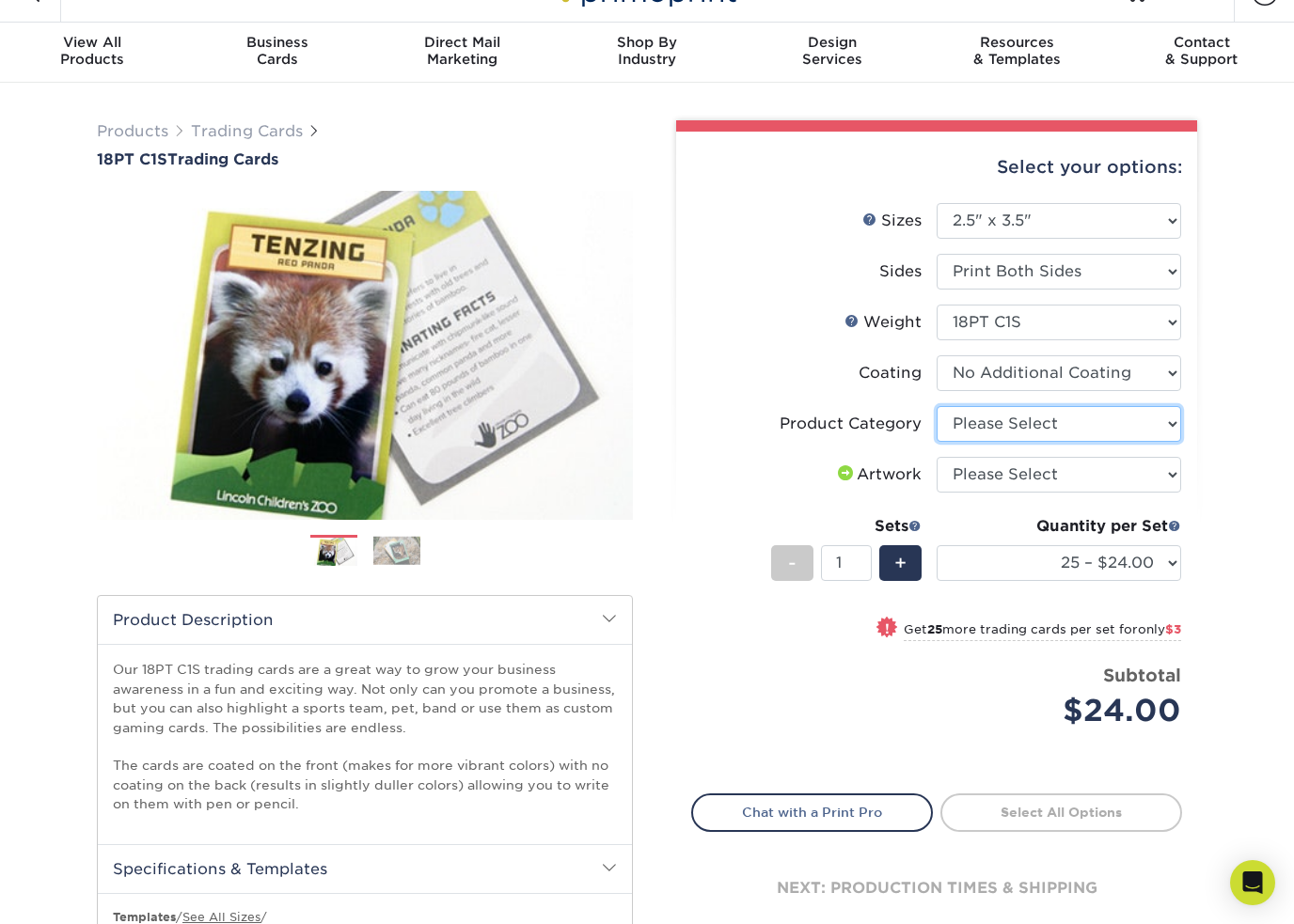 select on "c2f9bce9-36c2-409d-b101-c29d9d031e18" 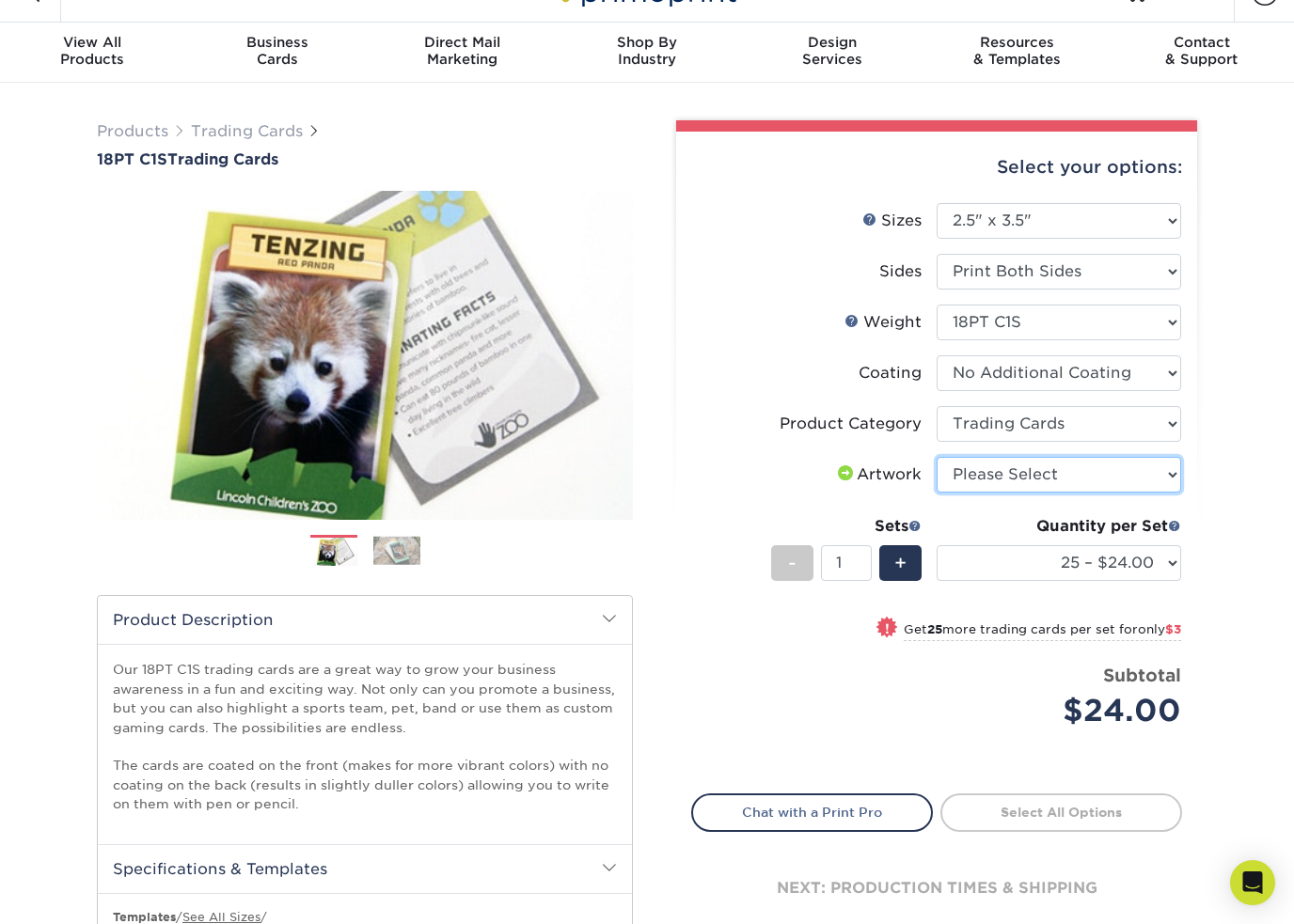 select on "upload" 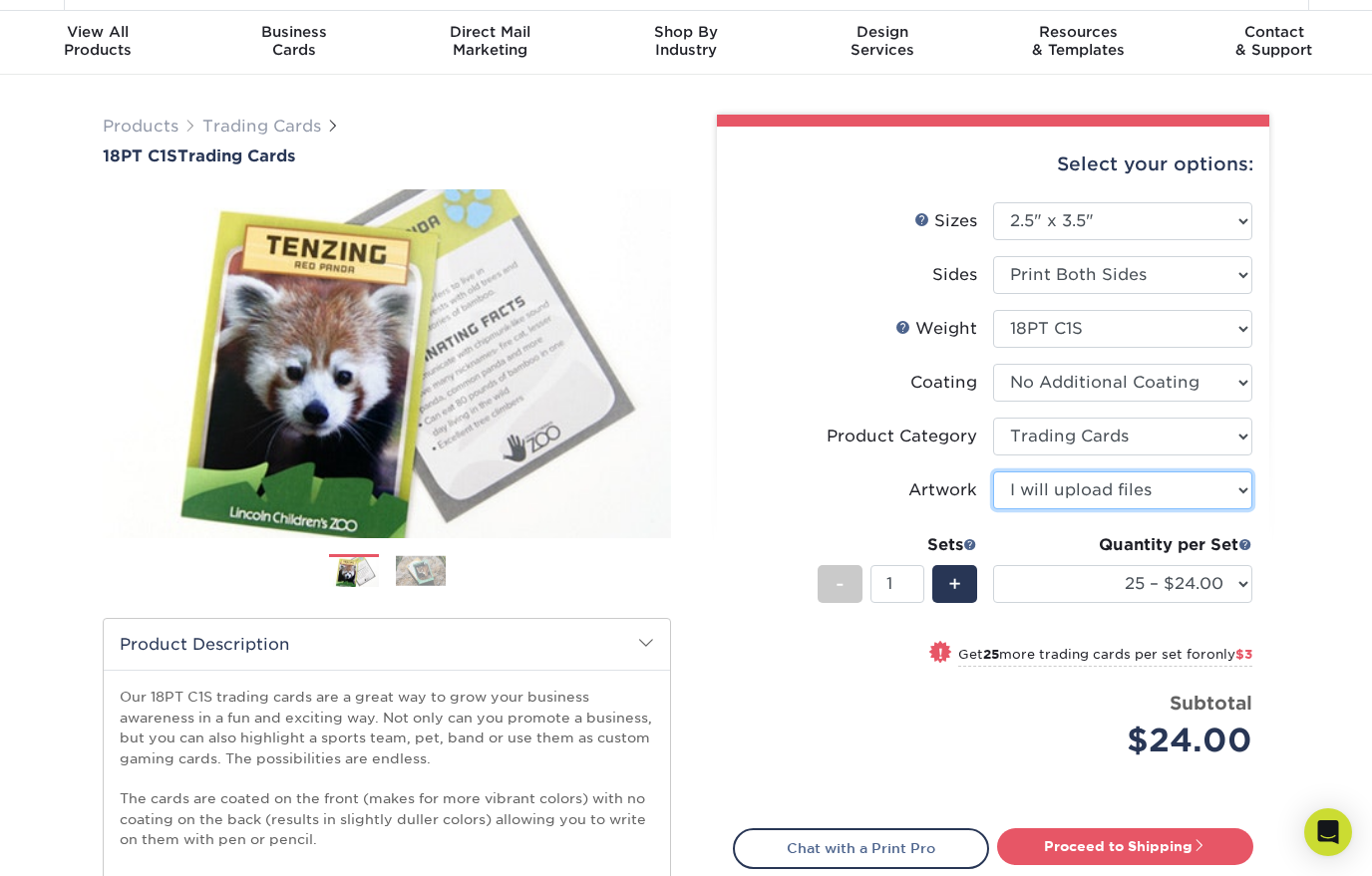 scroll, scrollTop: 52, scrollLeft: 0, axis: vertical 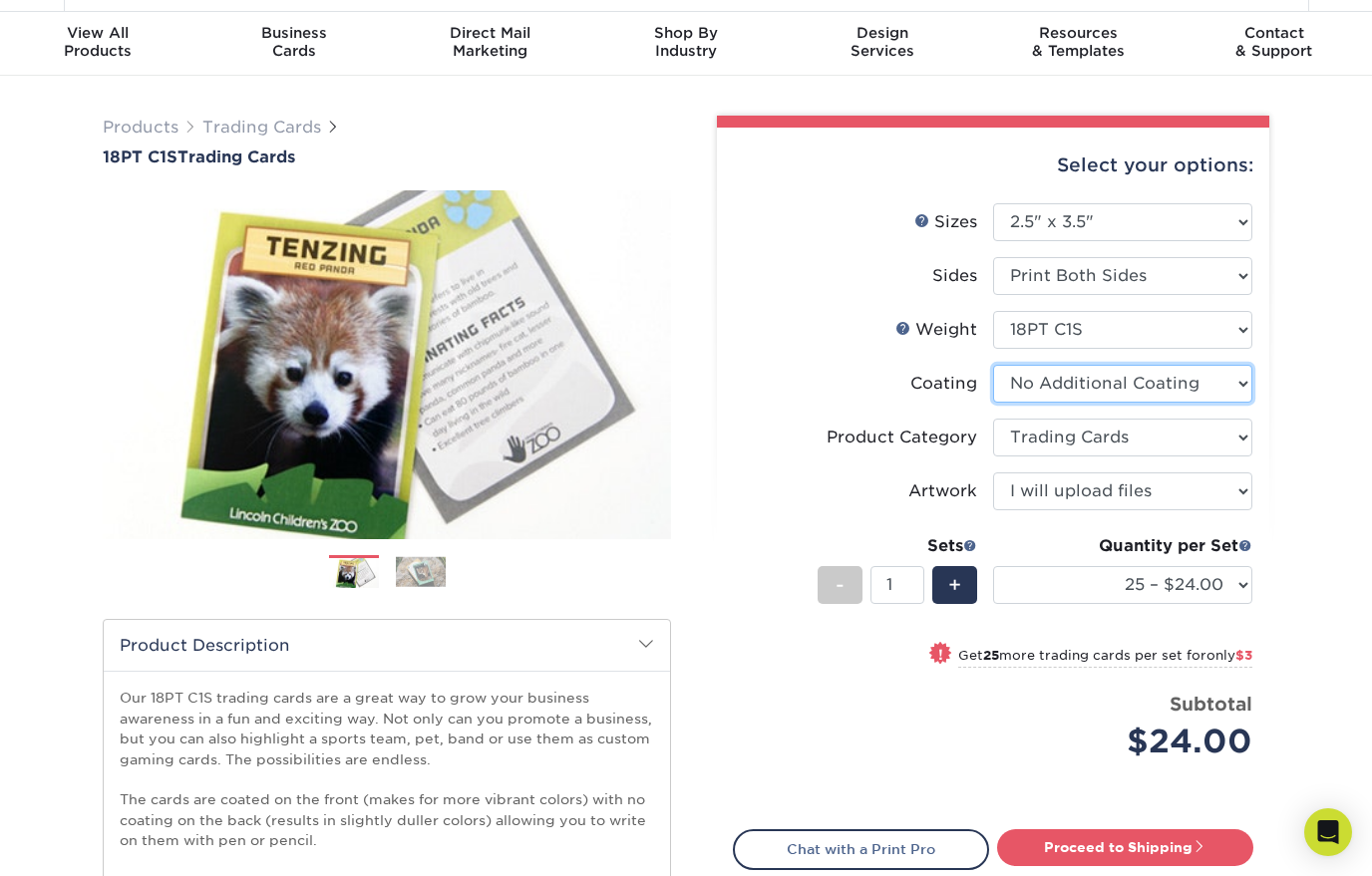select on "1e8116af-acfc-44b1-83dc-8181aa338834" 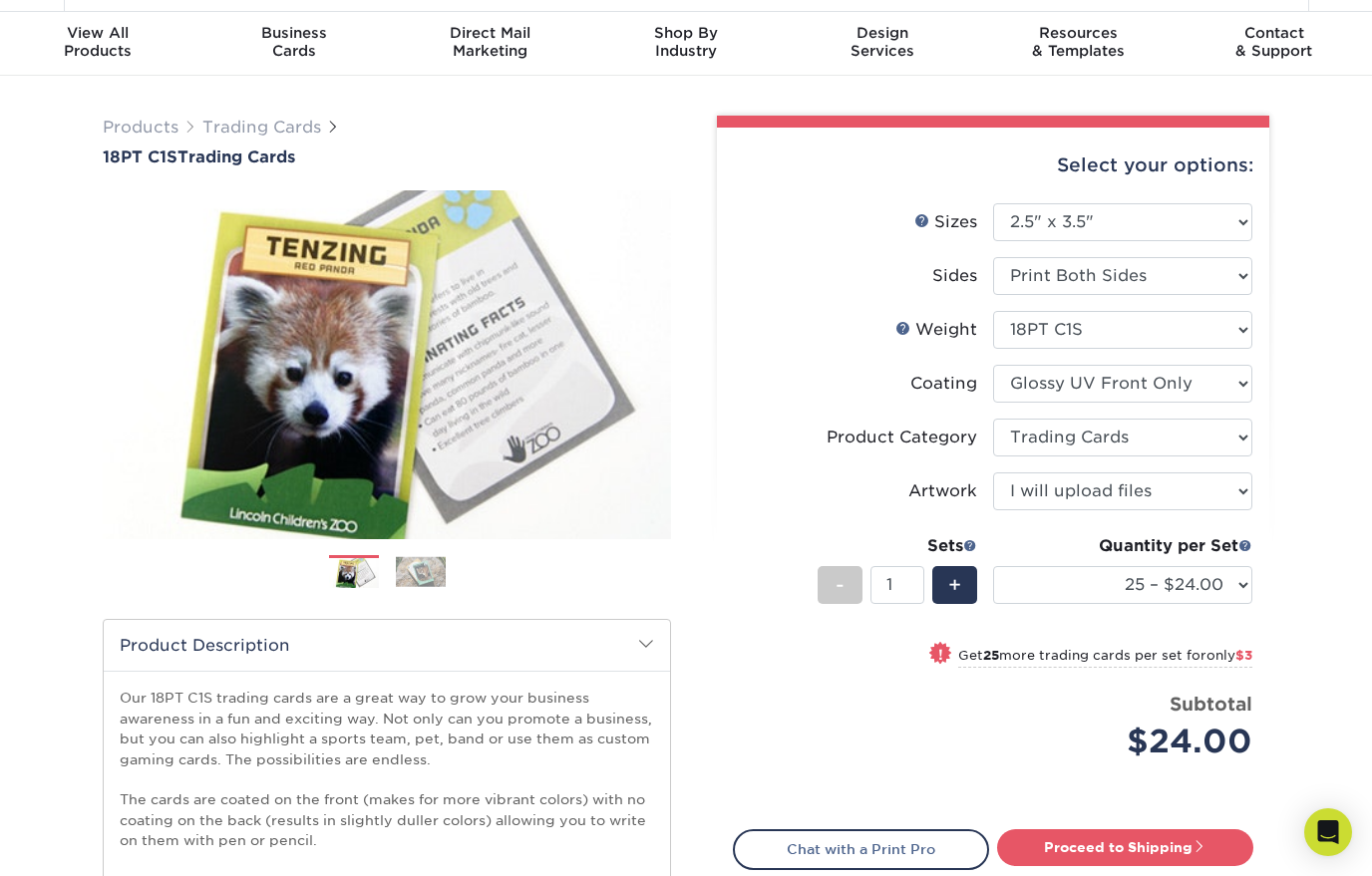 select on "-1" 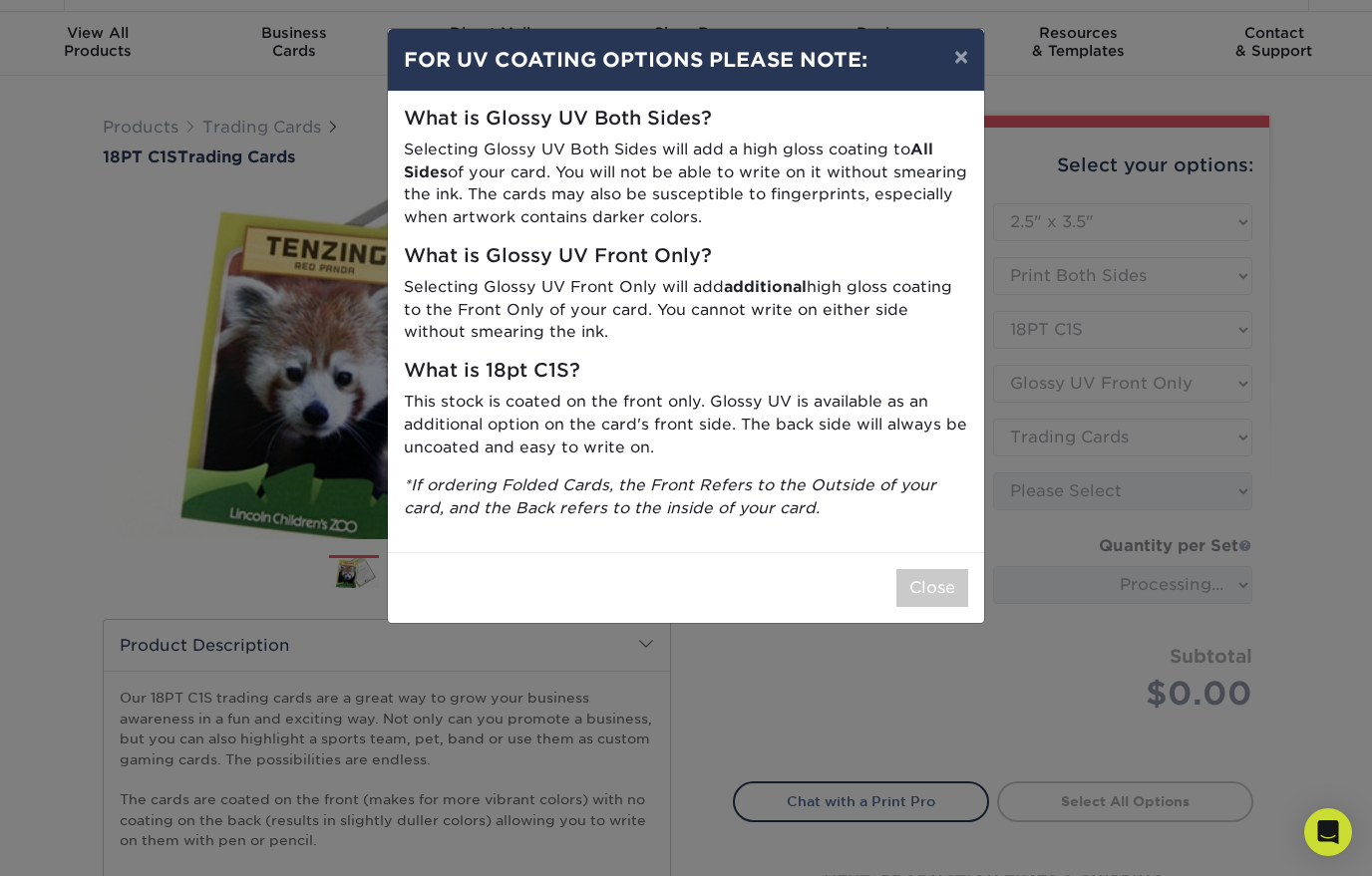 click on "Close" at bounding box center [932, 588] 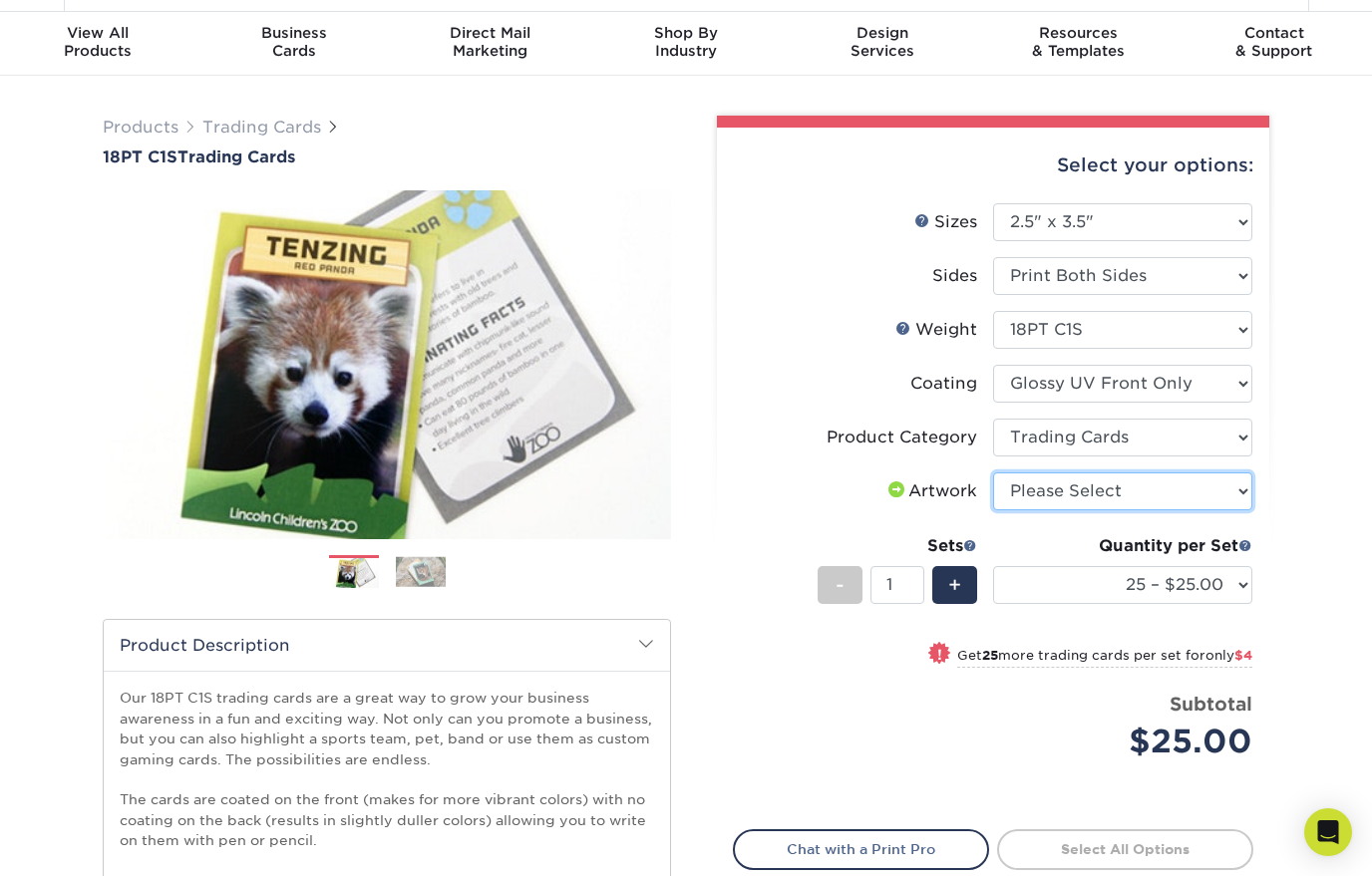 select on "upload" 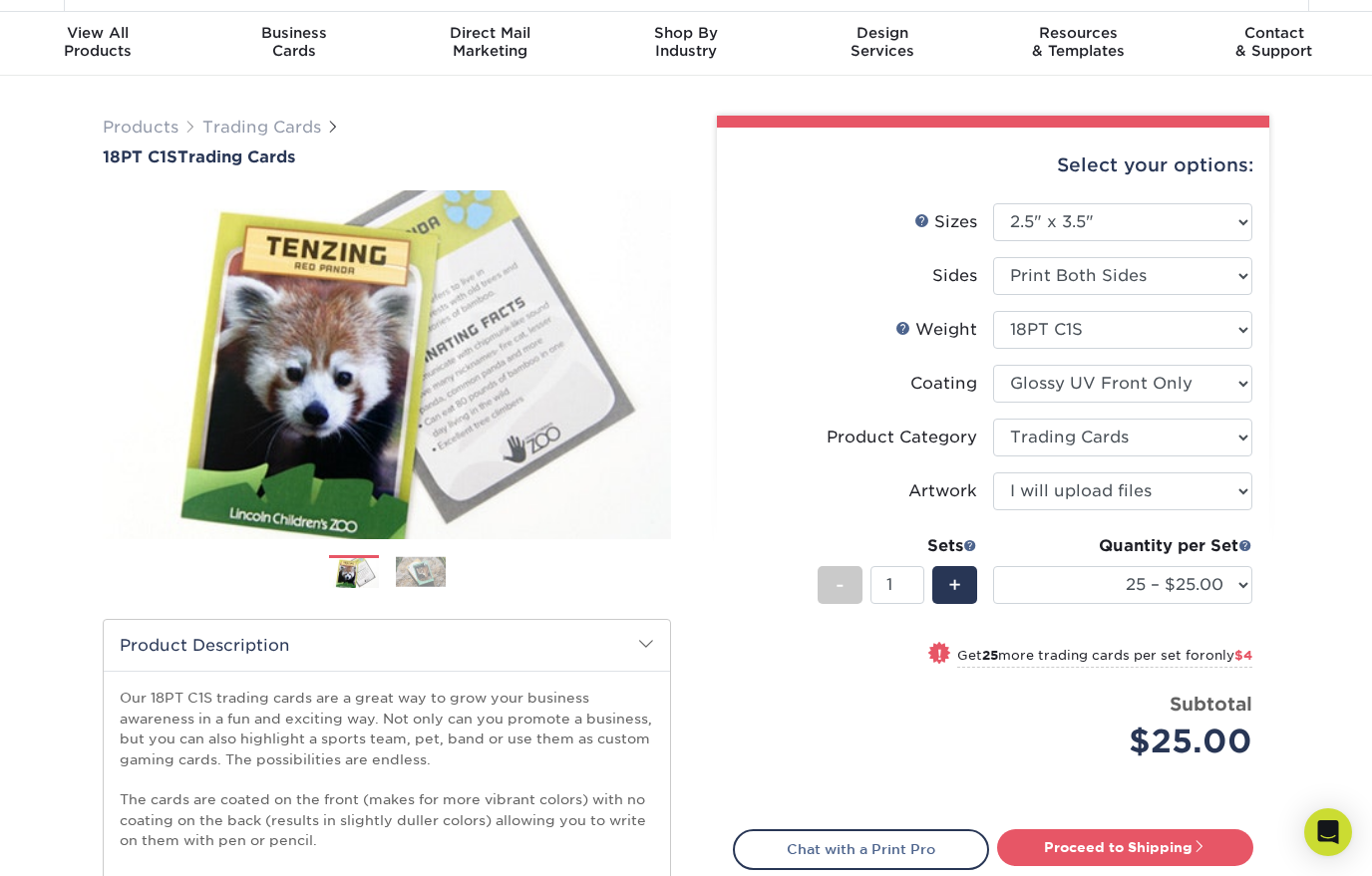 click on "Select your options:
Sizes Help Sizes
Please Select 2.5" x 3.5"
Sides Please Select 18PT C1S" at bounding box center [993, 566] 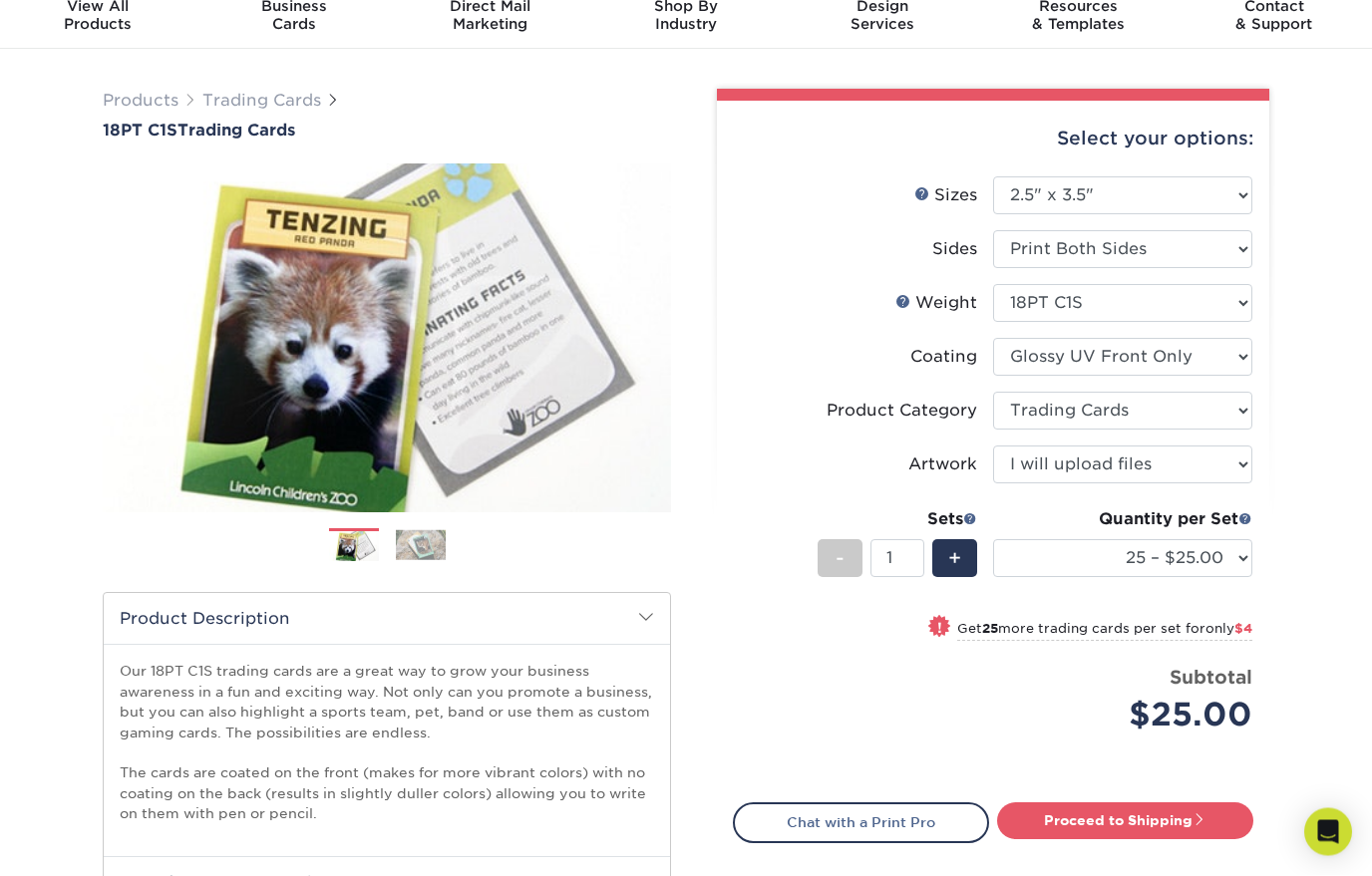 scroll, scrollTop: 79, scrollLeft: 0, axis: vertical 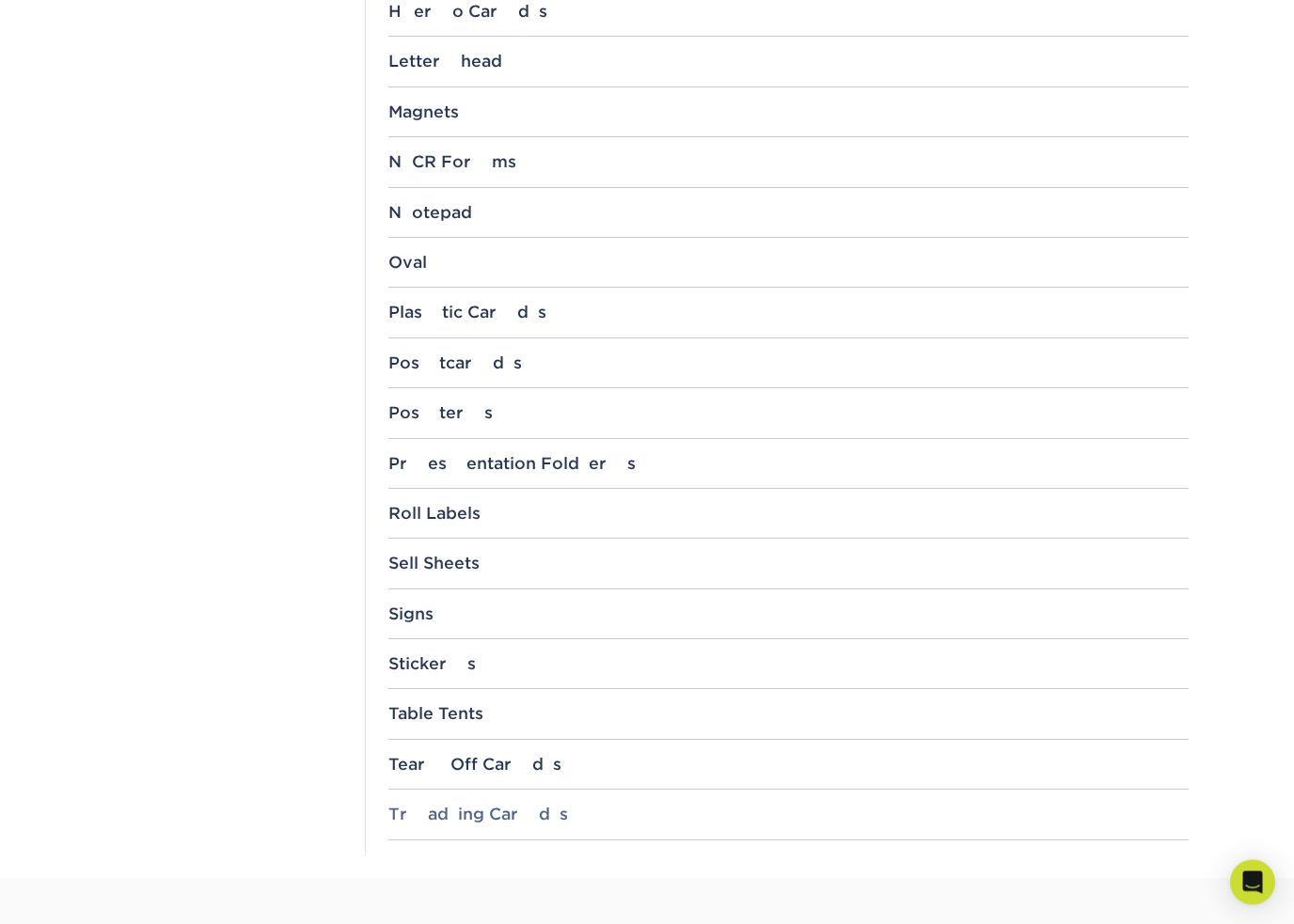 click on "Trading Cards" at bounding box center (788, 815) 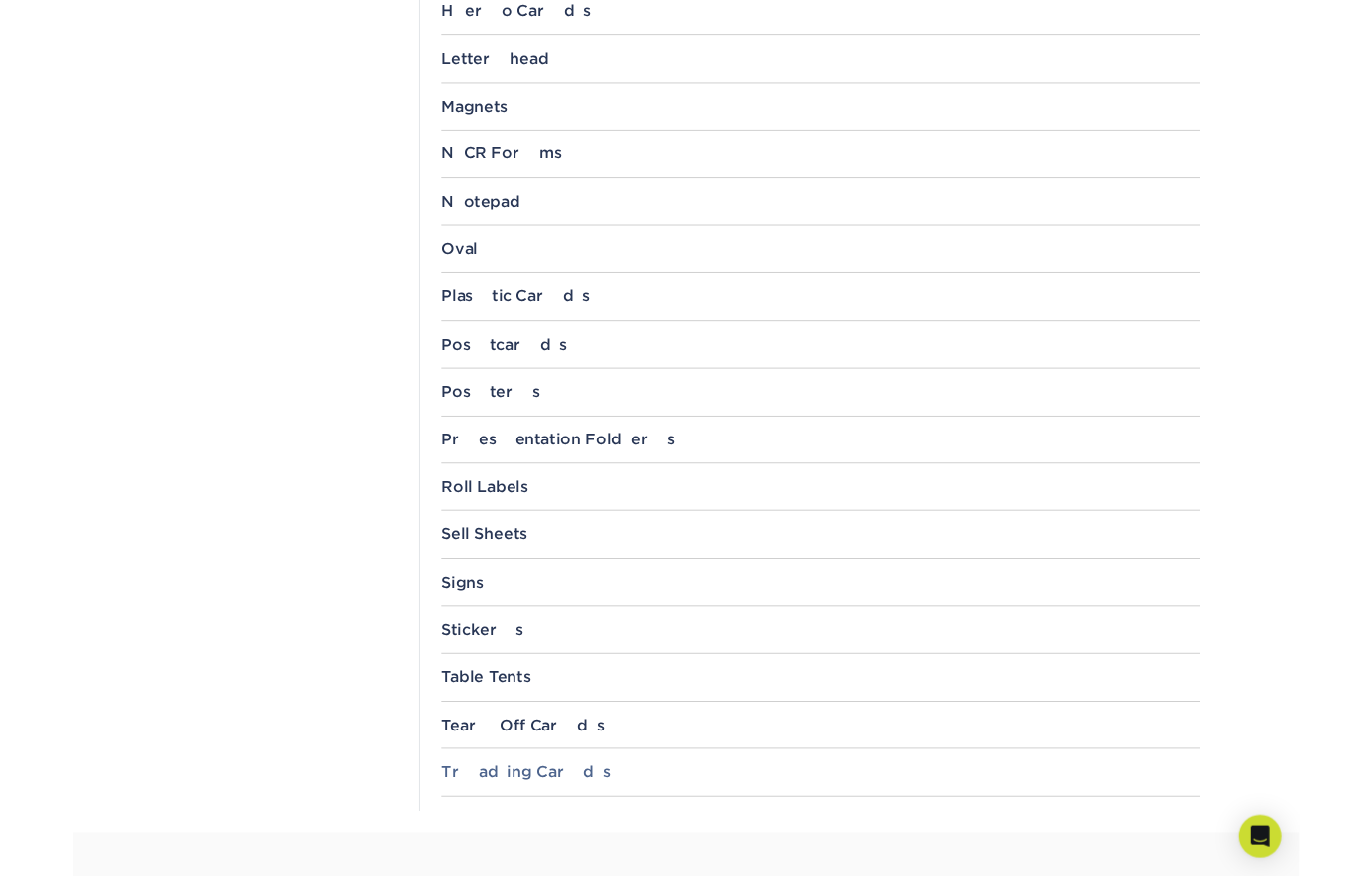 scroll, scrollTop: 1816, scrollLeft: 0, axis: vertical 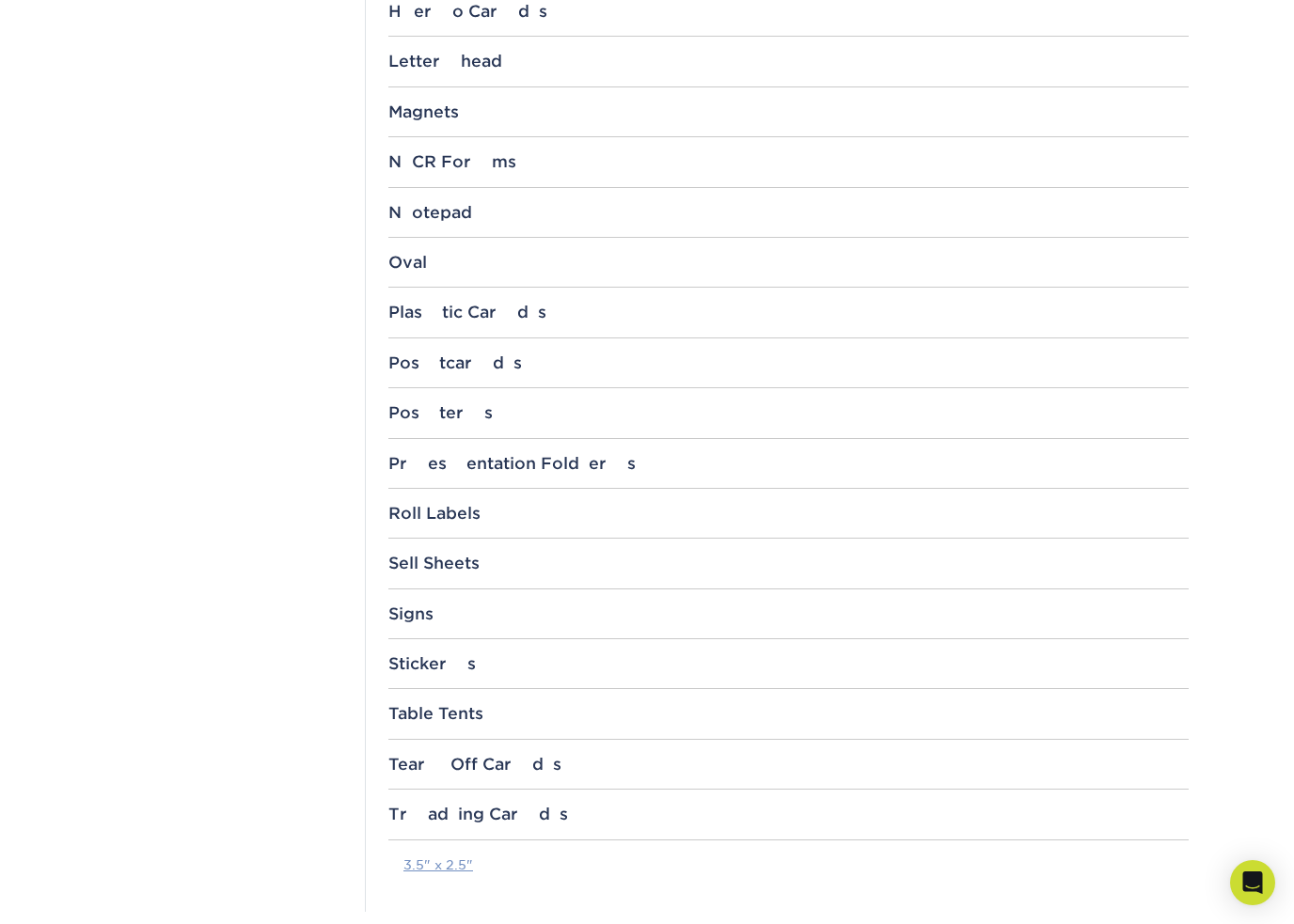 click on "3.5" x 2.5"" at bounding box center (438, 865) 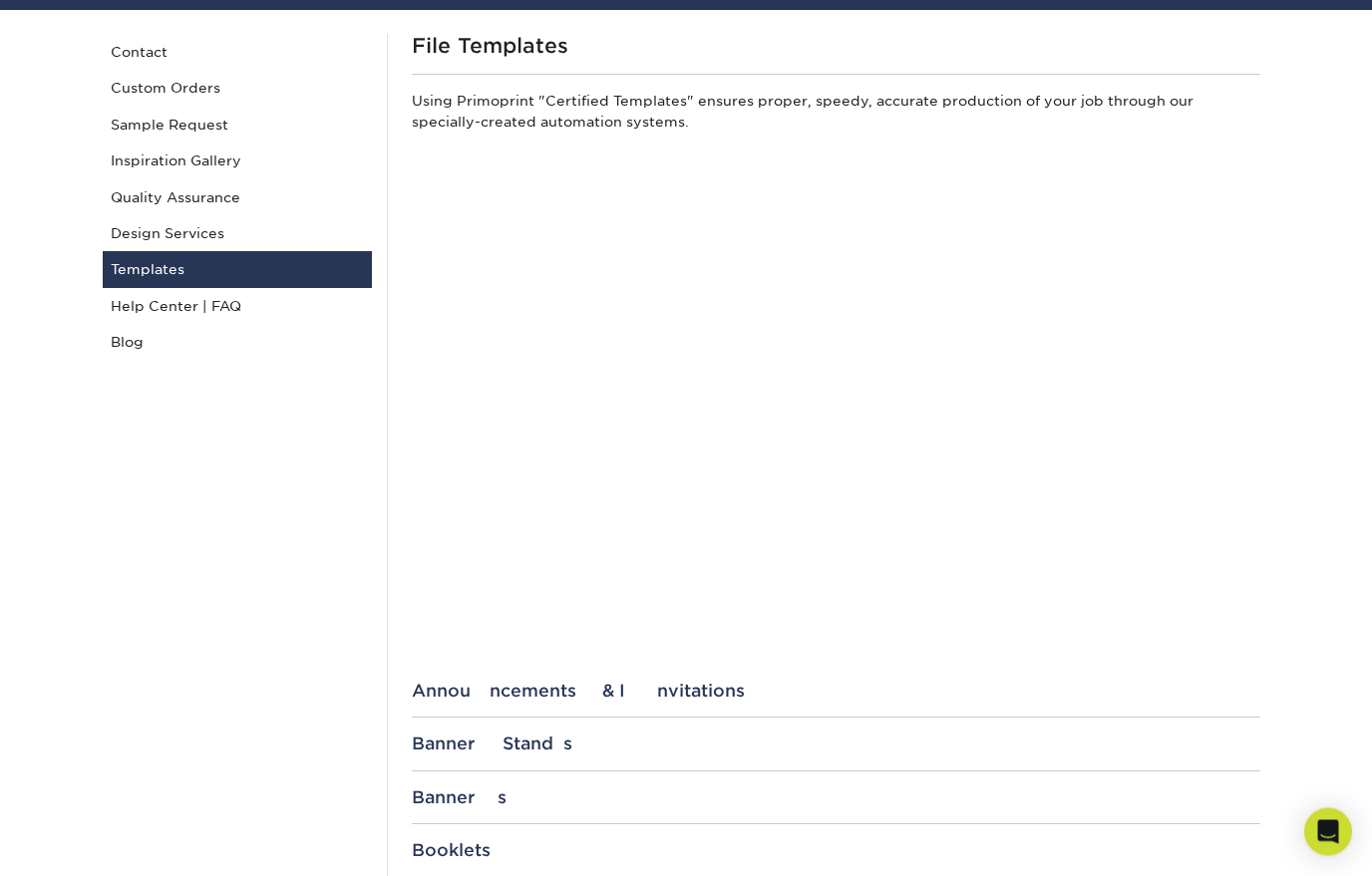 scroll, scrollTop: 0, scrollLeft: 0, axis: both 